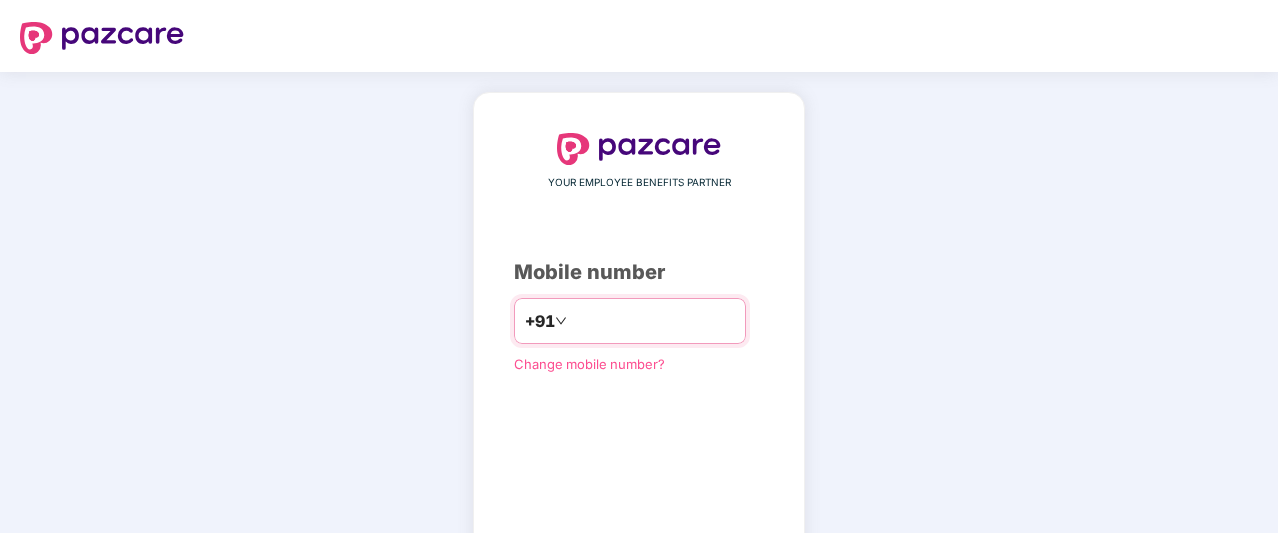 scroll, scrollTop: 128, scrollLeft: 0, axis: vertical 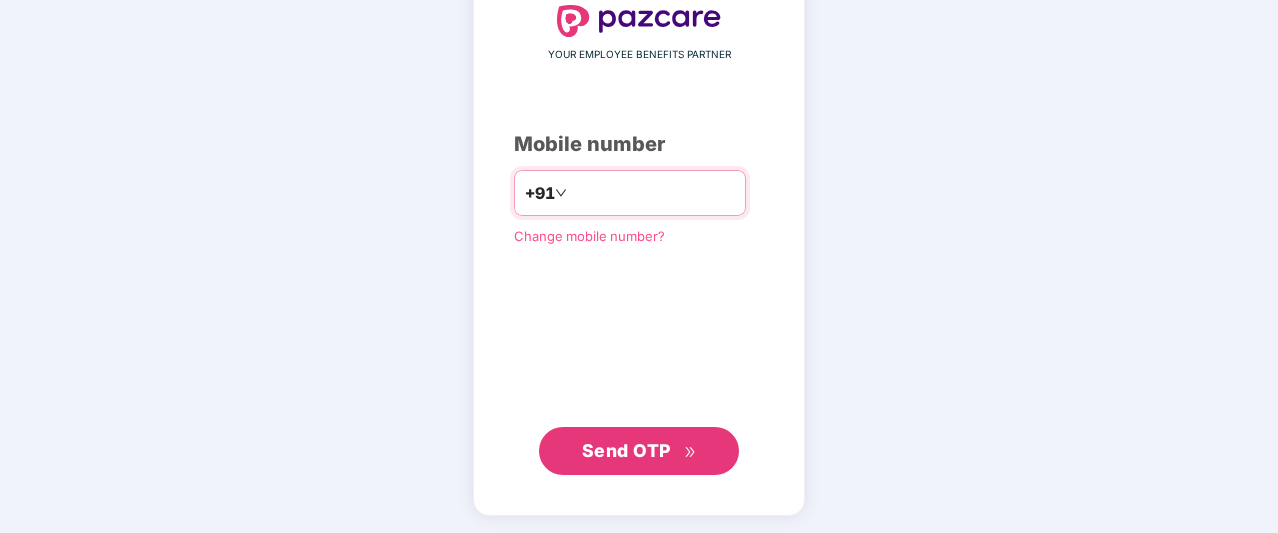 type on "**********" 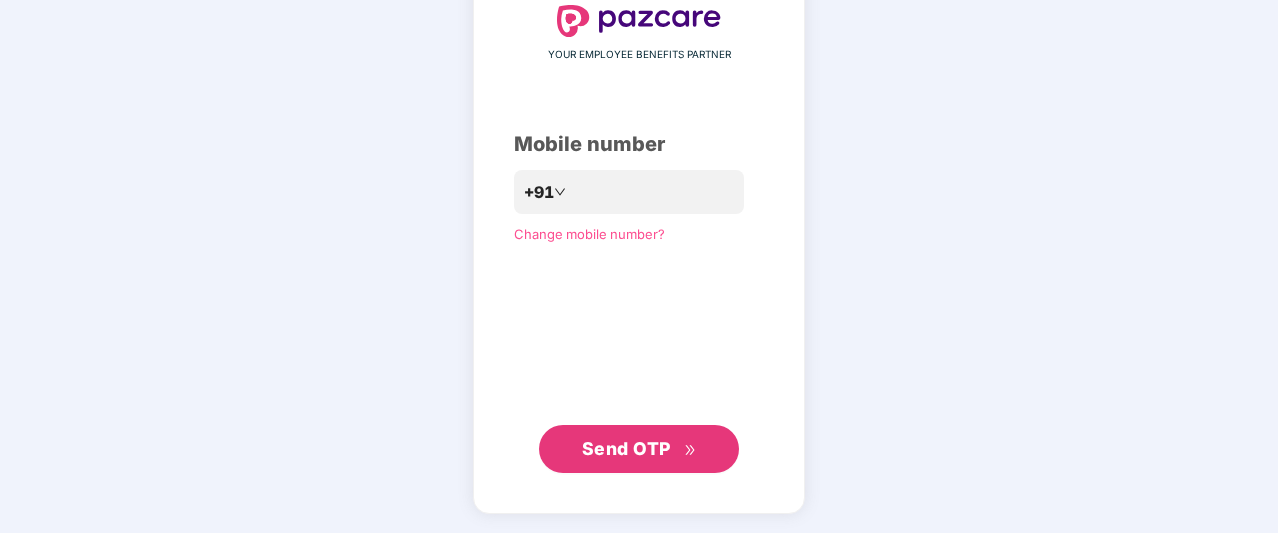 scroll, scrollTop: 127, scrollLeft: 0, axis: vertical 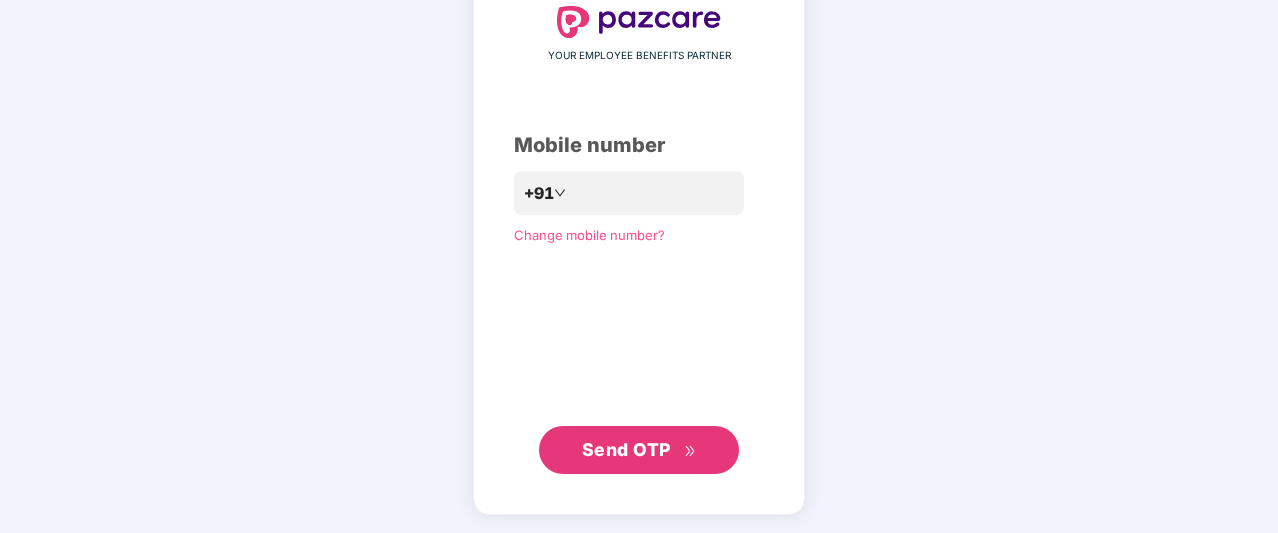 click on "Send OTP" at bounding box center [626, 449] 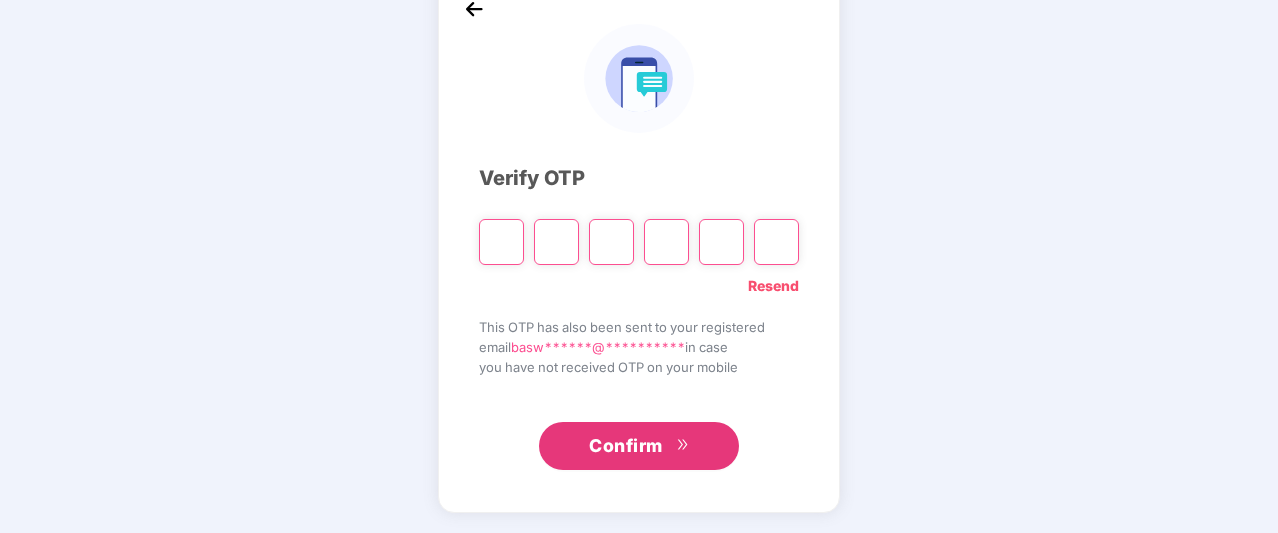 scroll, scrollTop: 118, scrollLeft: 0, axis: vertical 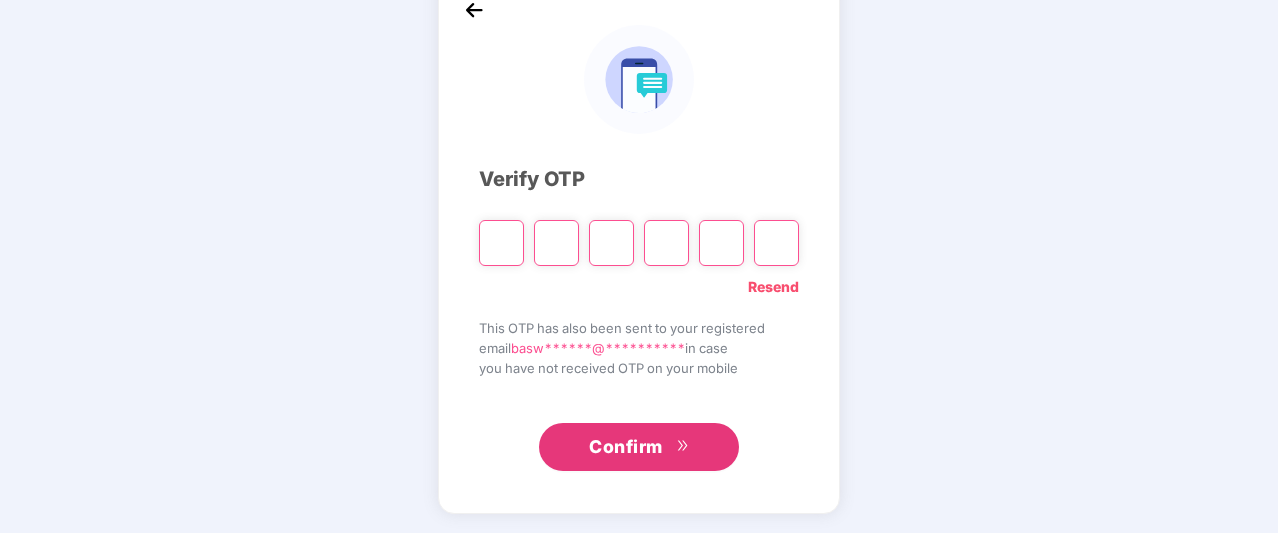 type on "*" 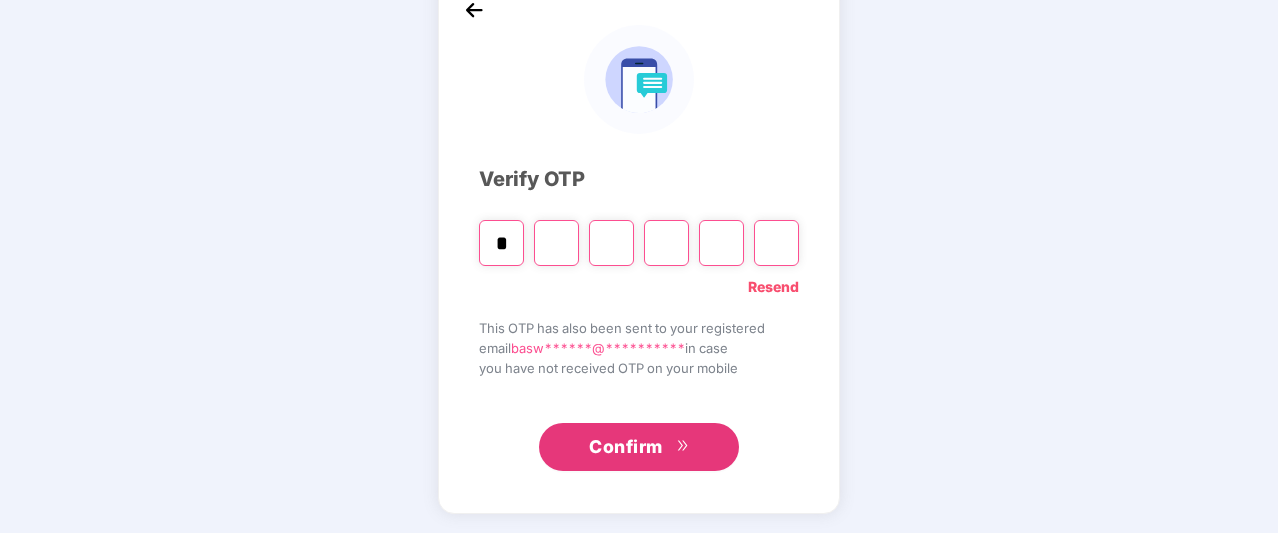 type on "*" 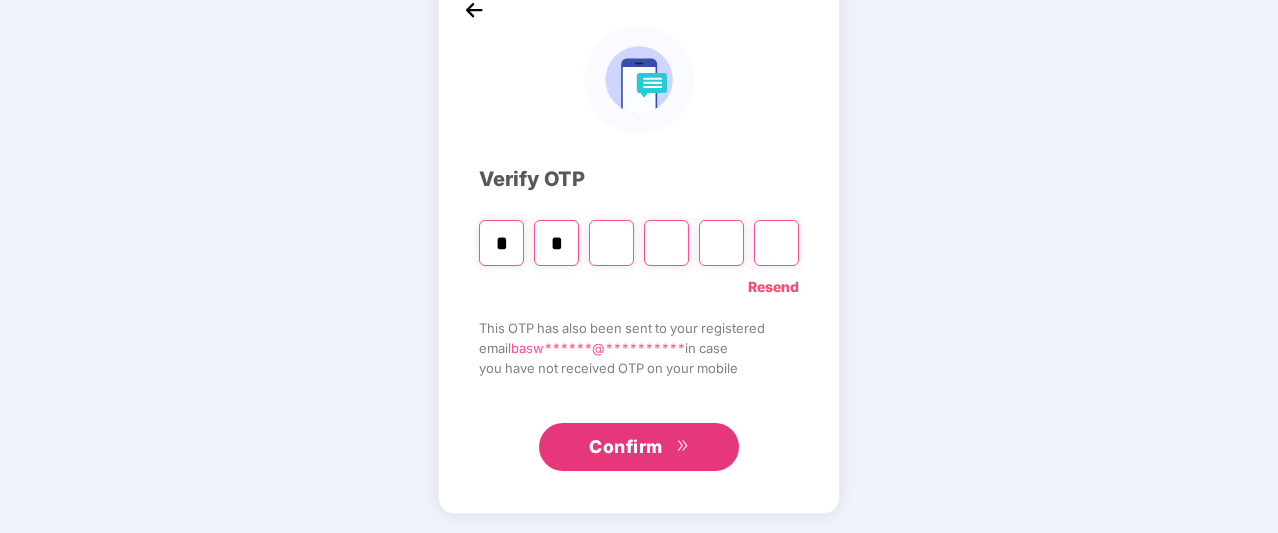 type on "*" 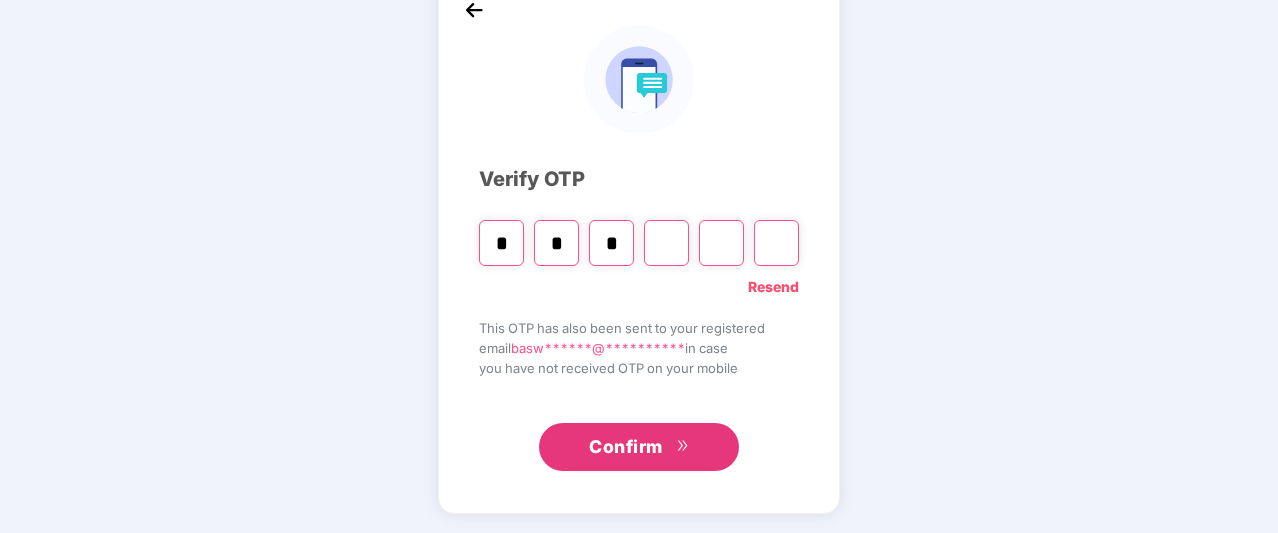 type on "*" 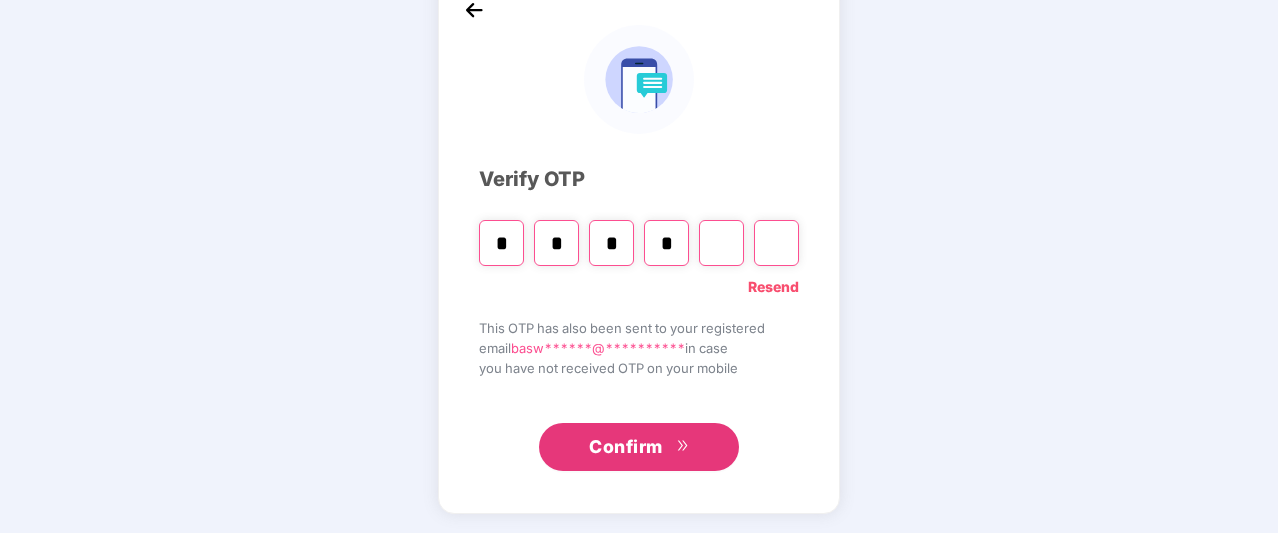 type on "*" 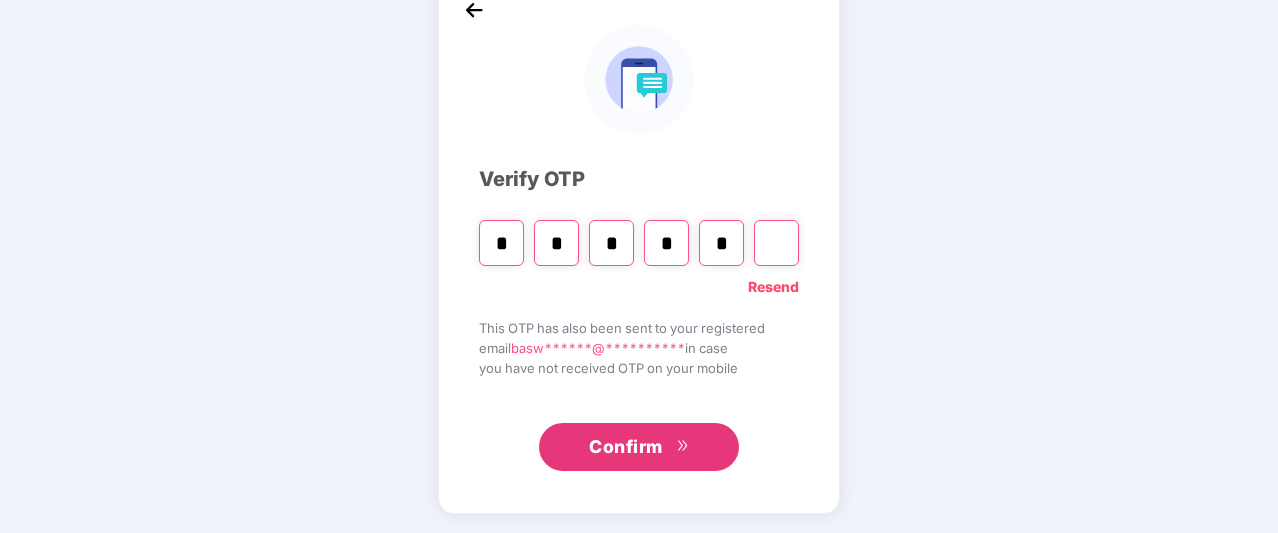 type on "*" 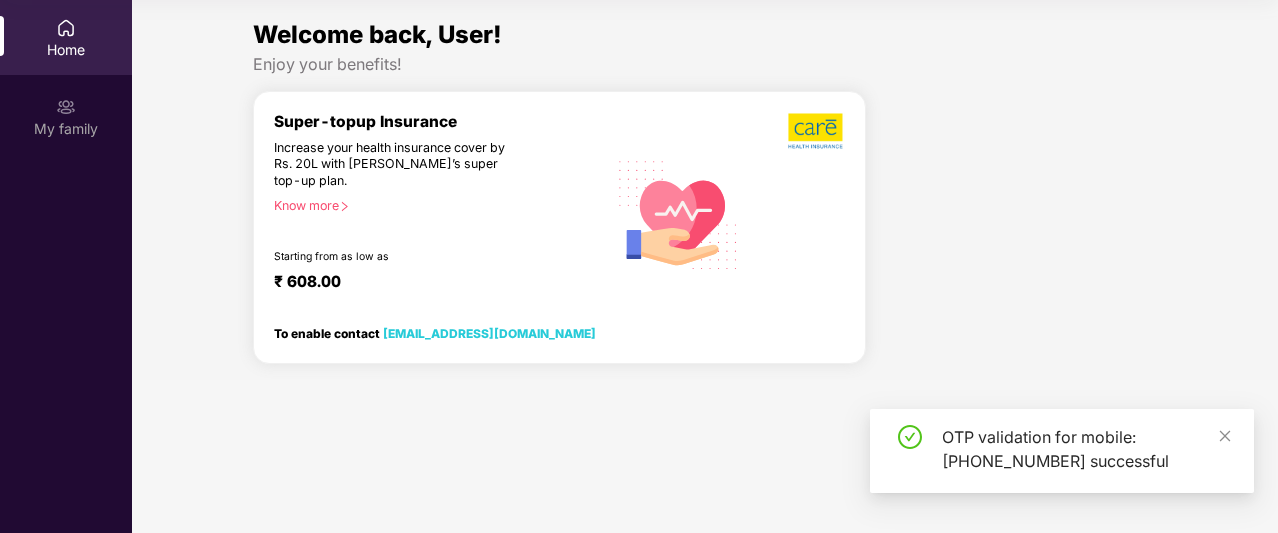 scroll, scrollTop: 112, scrollLeft: 0, axis: vertical 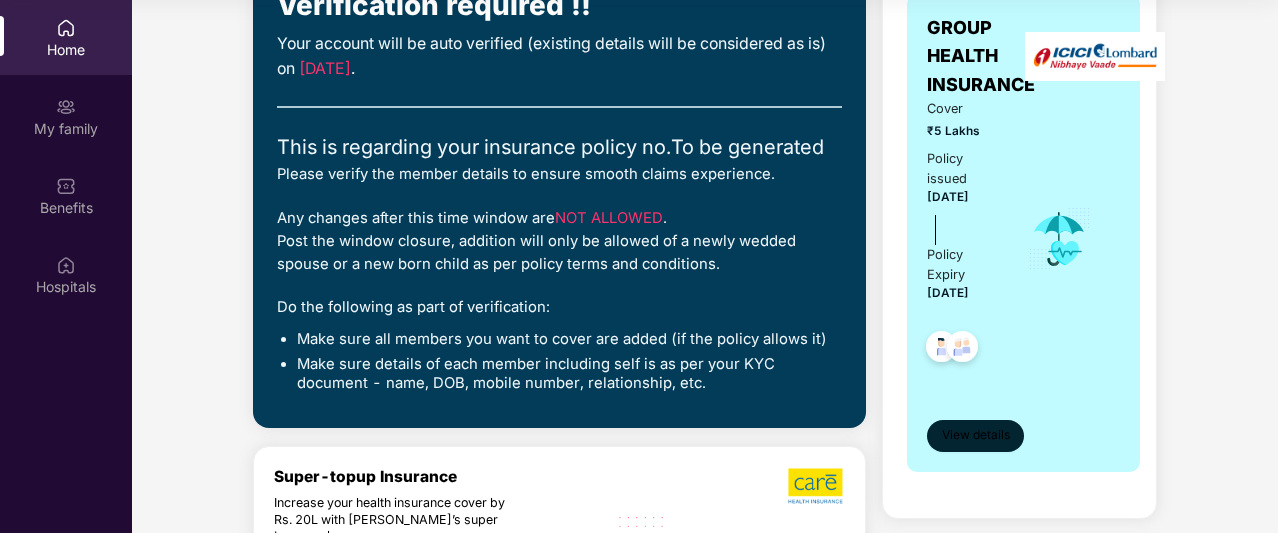 click on "View details" at bounding box center [976, 435] 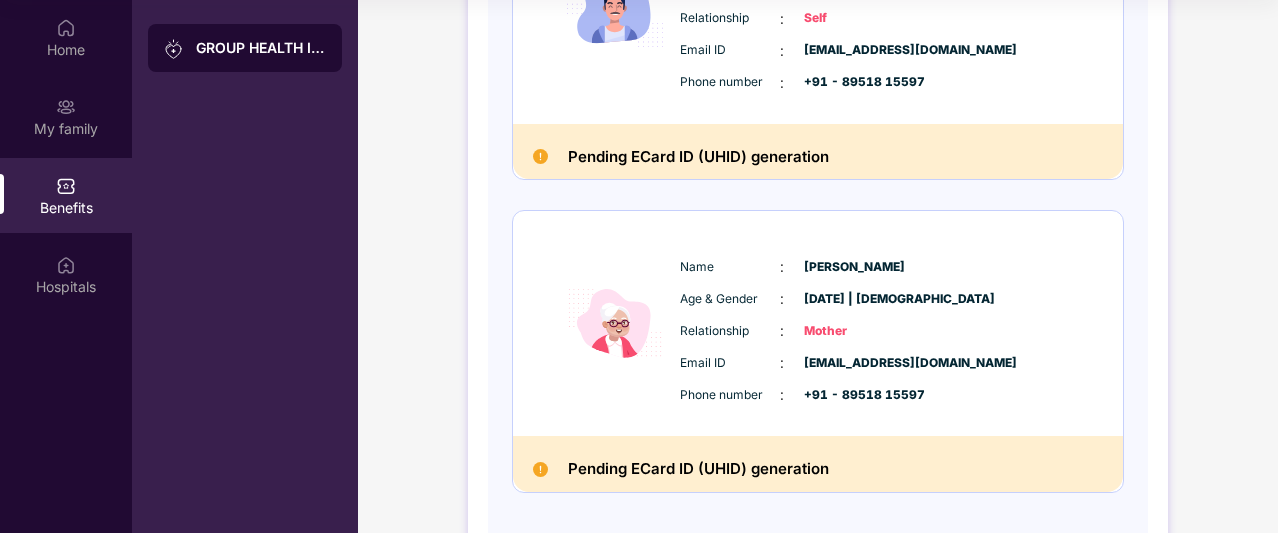 scroll, scrollTop: 459, scrollLeft: 0, axis: vertical 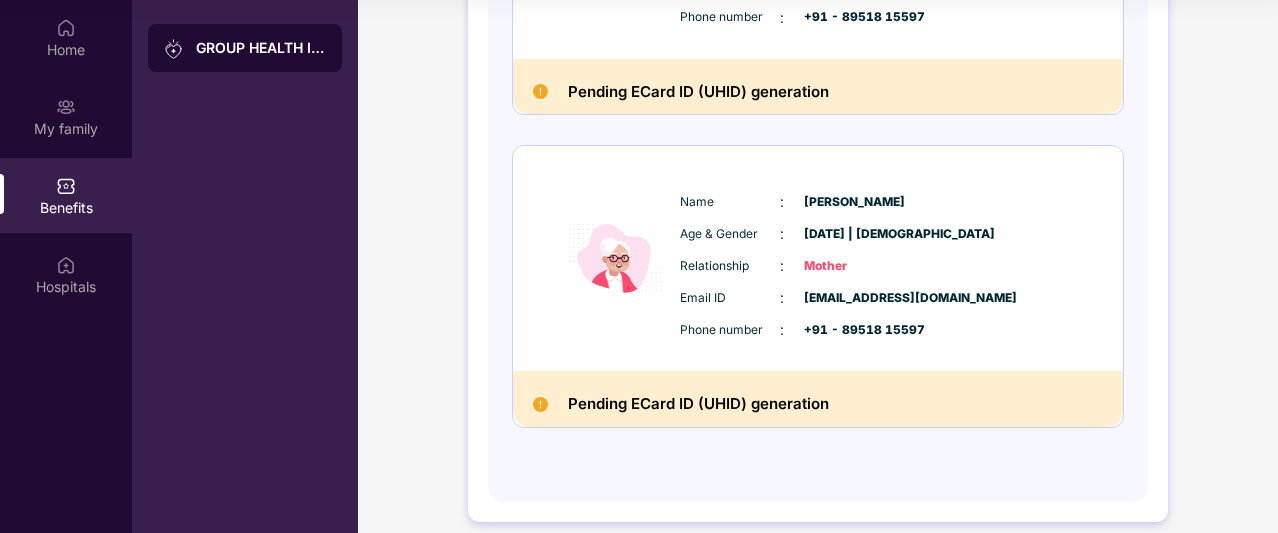 click on "+91 - 89518 15597" at bounding box center [854, 330] 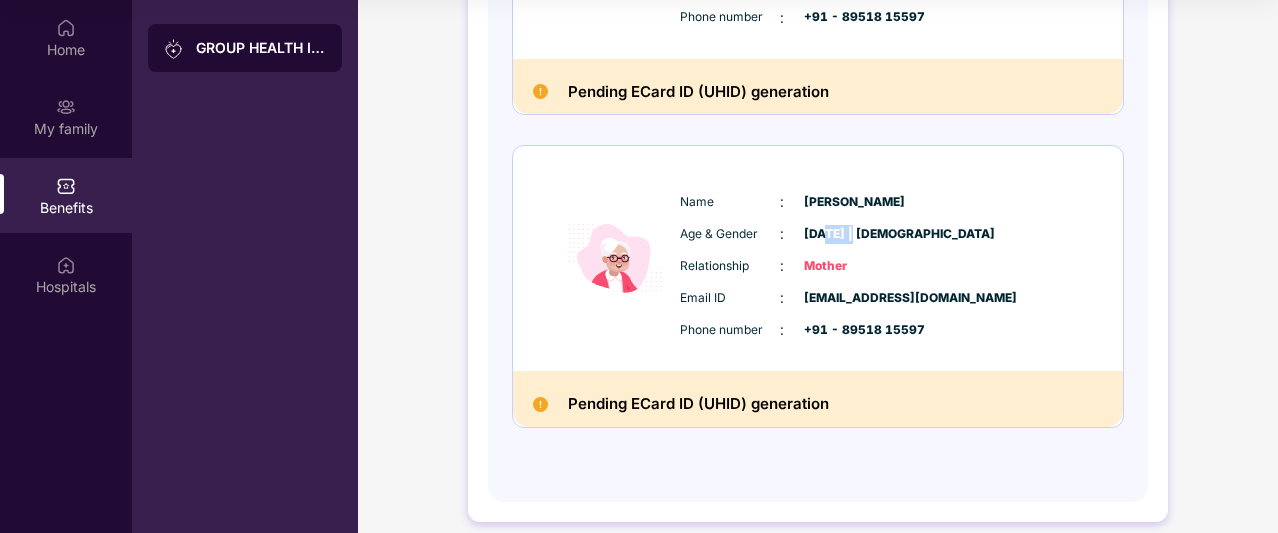 click on "[DATE] | [DEMOGRAPHIC_DATA]" at bounding box center (854, 234) 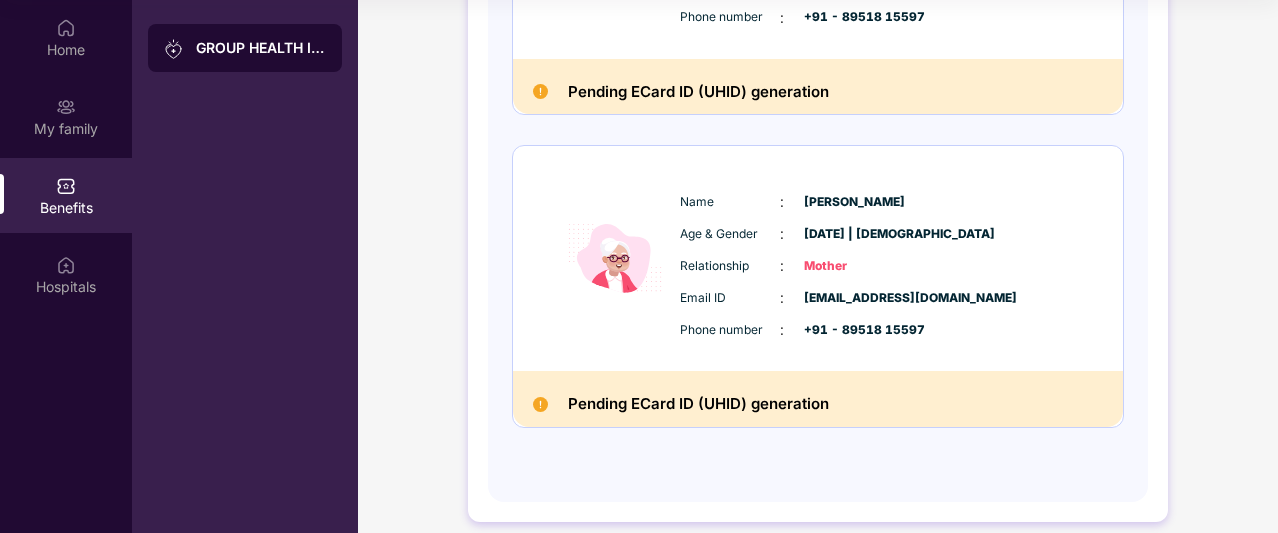 click on "Pending ECard ID (UHID) generation" at bounding box center (698, 404) 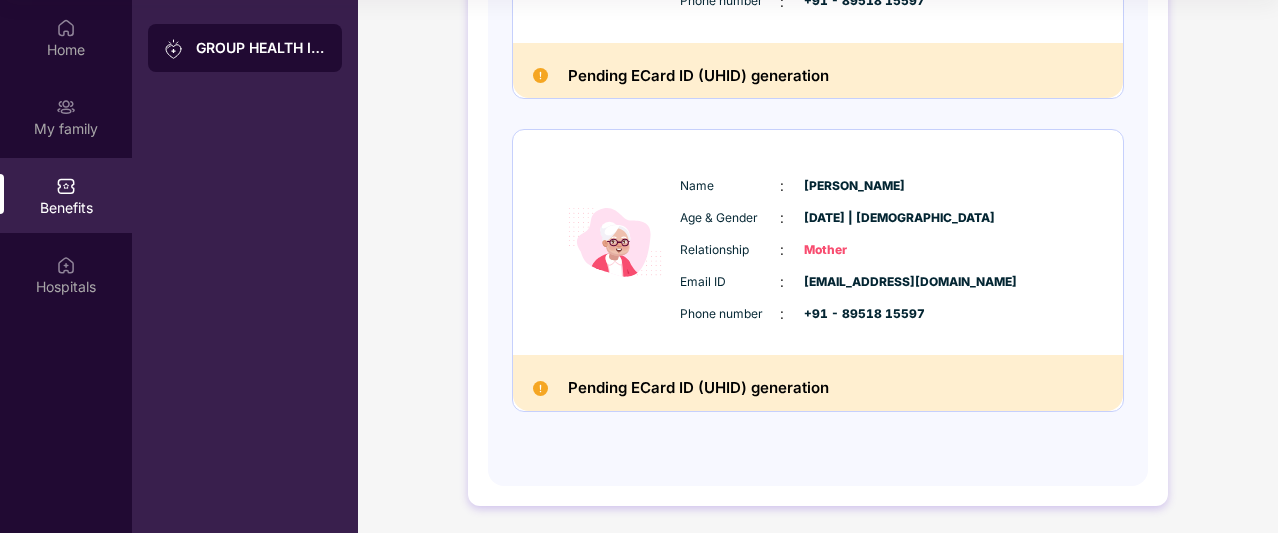 click at bounding box center [540, 388] 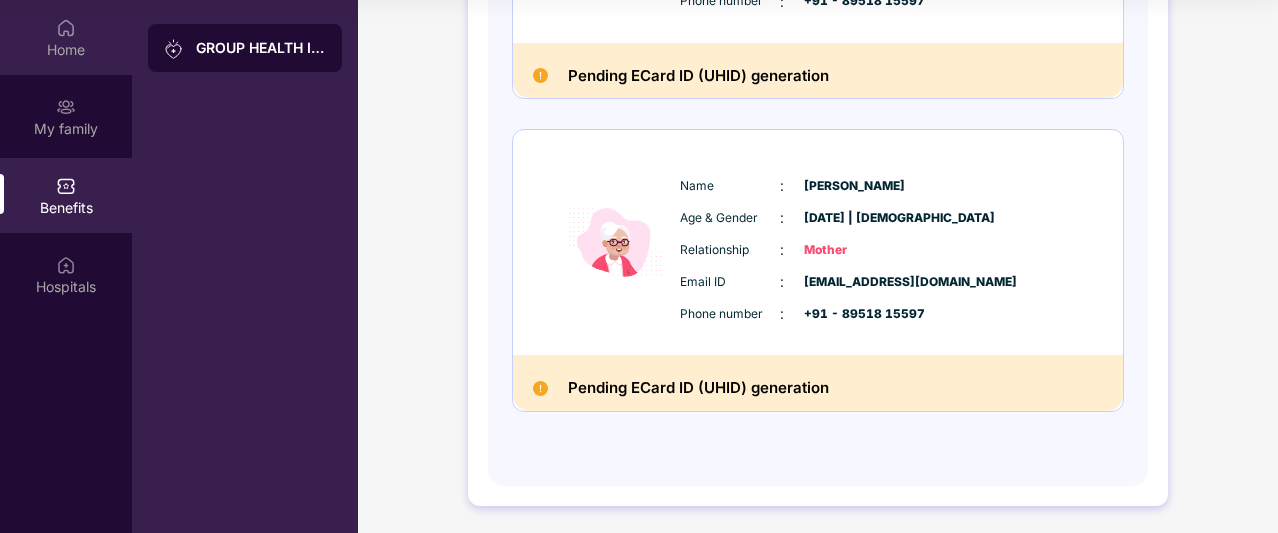 click on "Home" at bounding box center (66, 50) 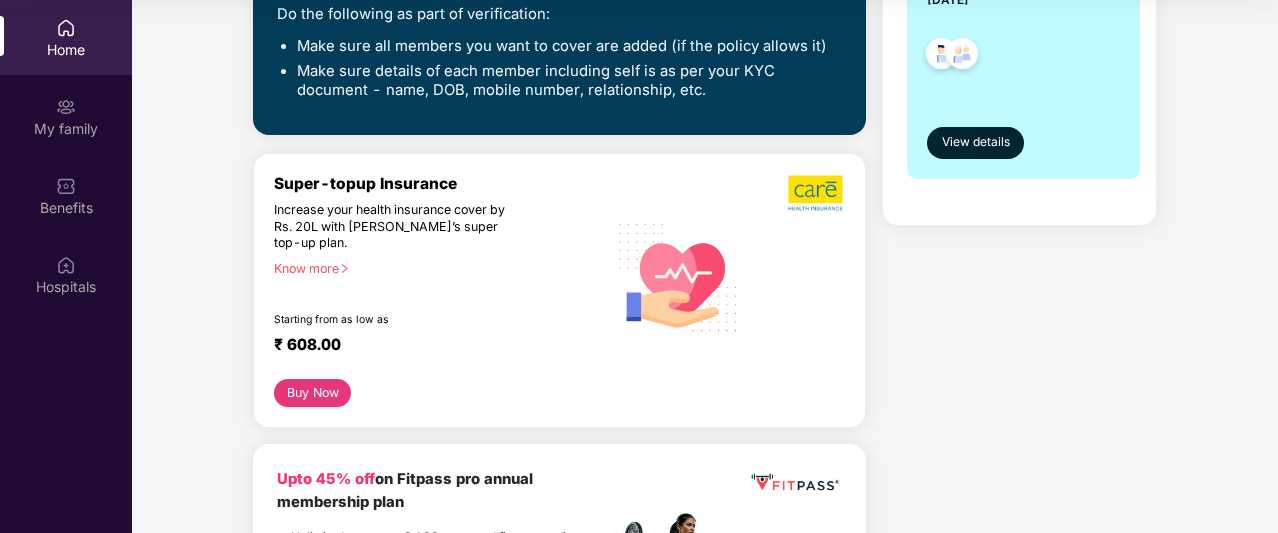 scroll, scrollTop: 482, scrollLeft: 0, axis: vertical 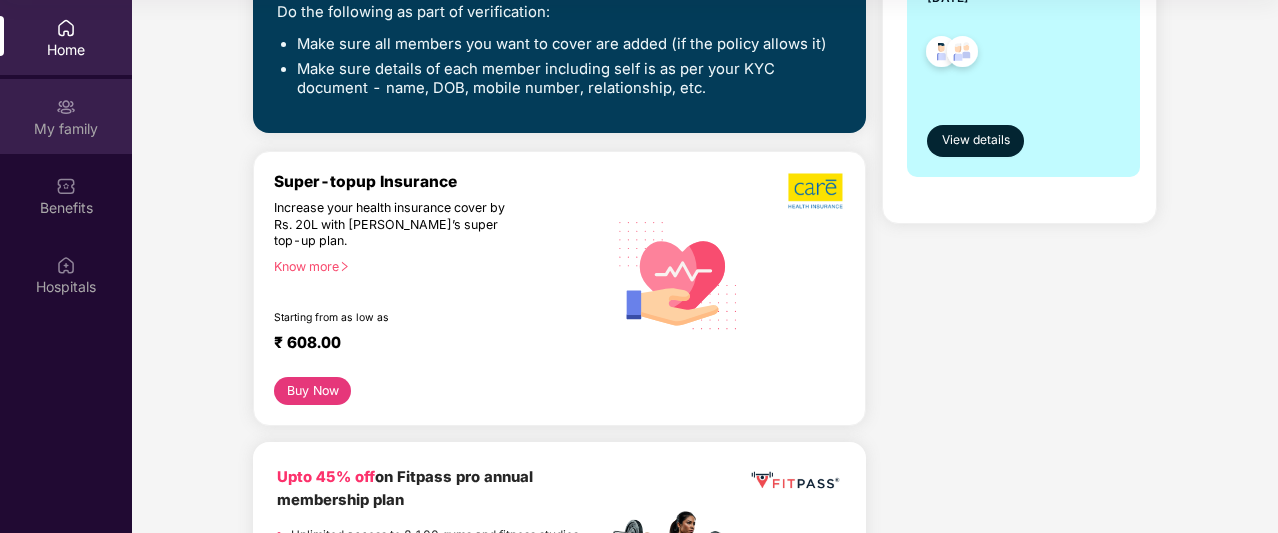 click on "My family" at bounding box center (66, 129) 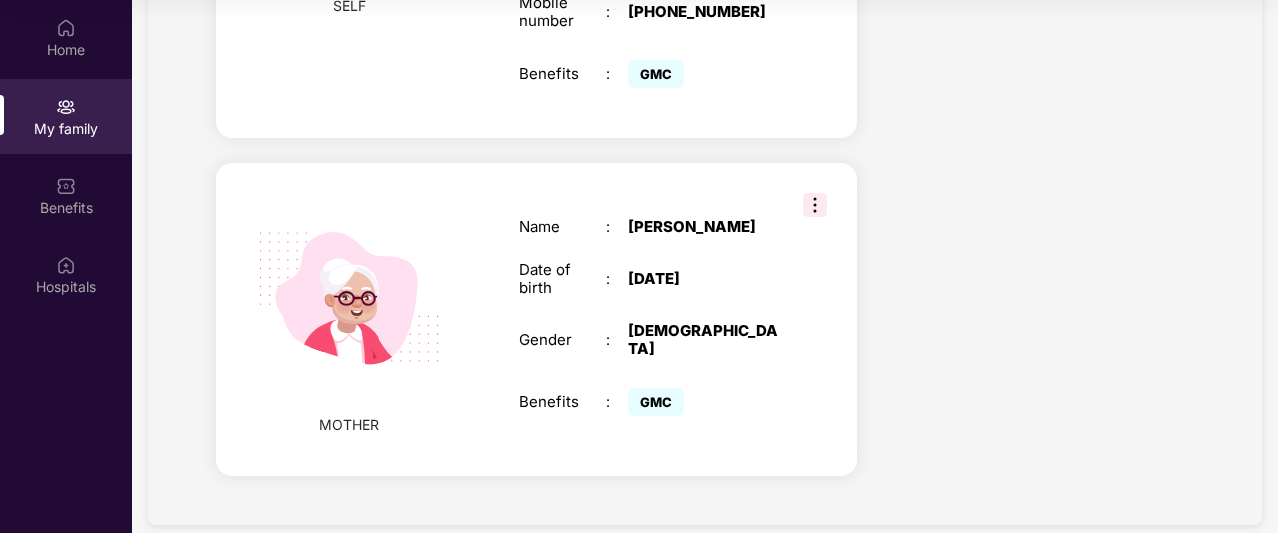 scroll, scrollTop: 1079, scrollLeft: 0, axis: vertical 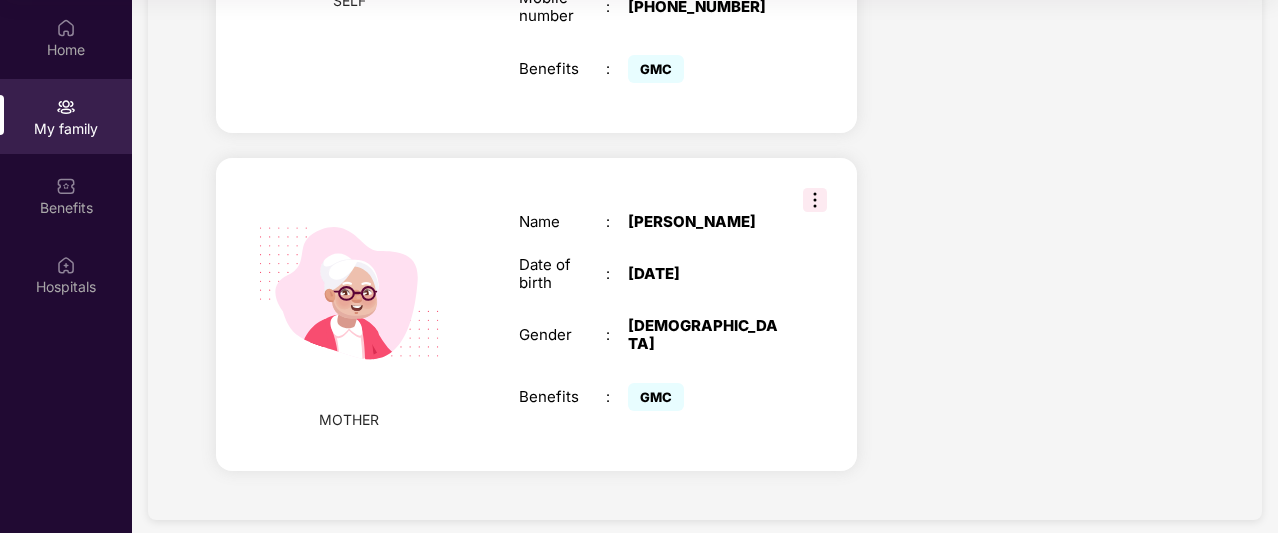 click at bounding box center [815, 200] 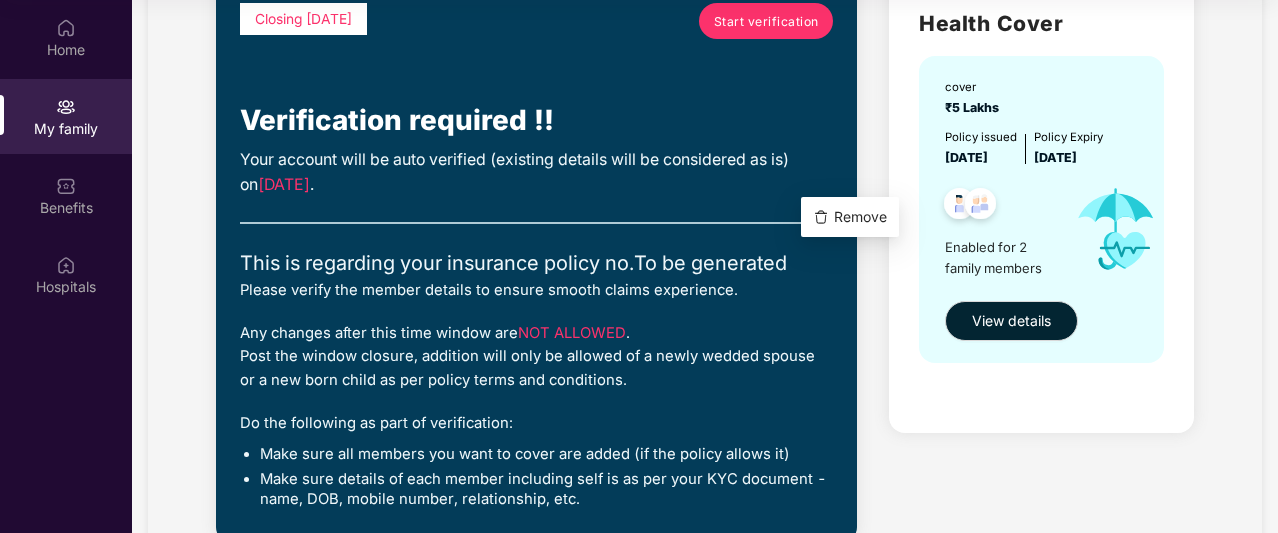 scroll, scrollTop: 0, scrollLeft: 0, axis: both 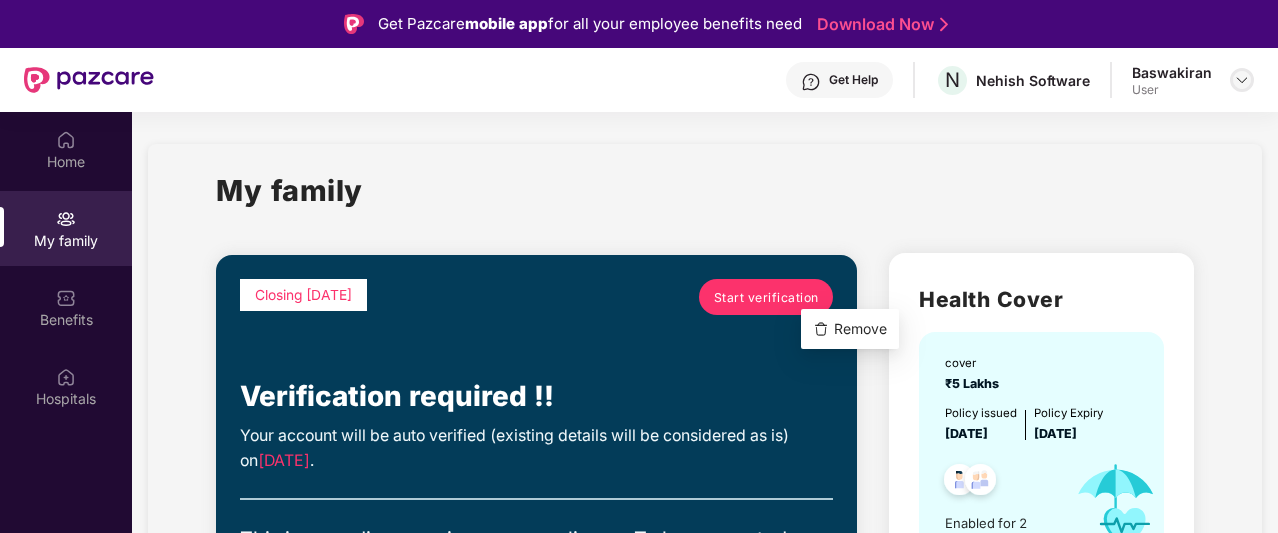 click at bounding box center [1242, 80] 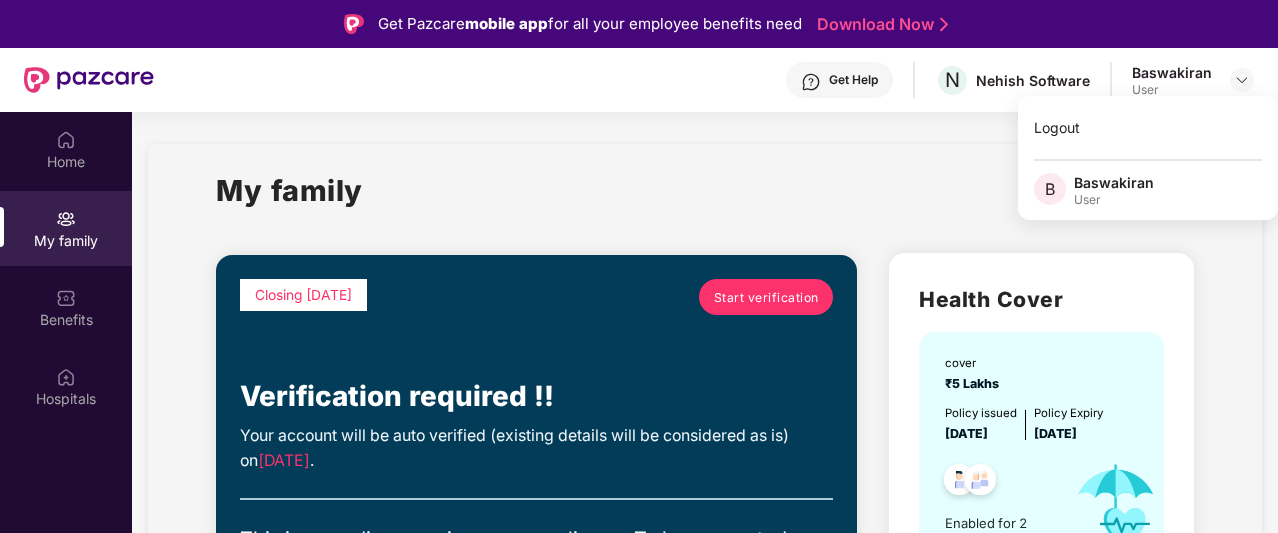 click on "Health Cover    cover ₹5 Lakhs    Policy issued [DATE] Policy Expiry [DATE] Enabled for 2 family members View details" at bounding box center [1041, 962] 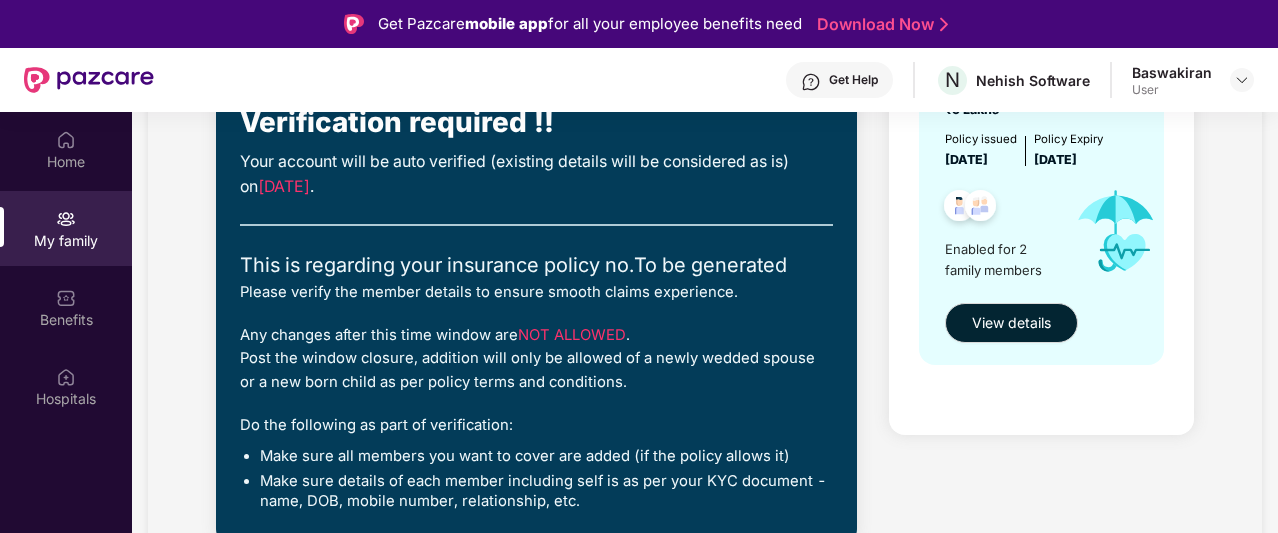 scroll, scrollTop: 275, scrollLeft: 0, axis: vertical 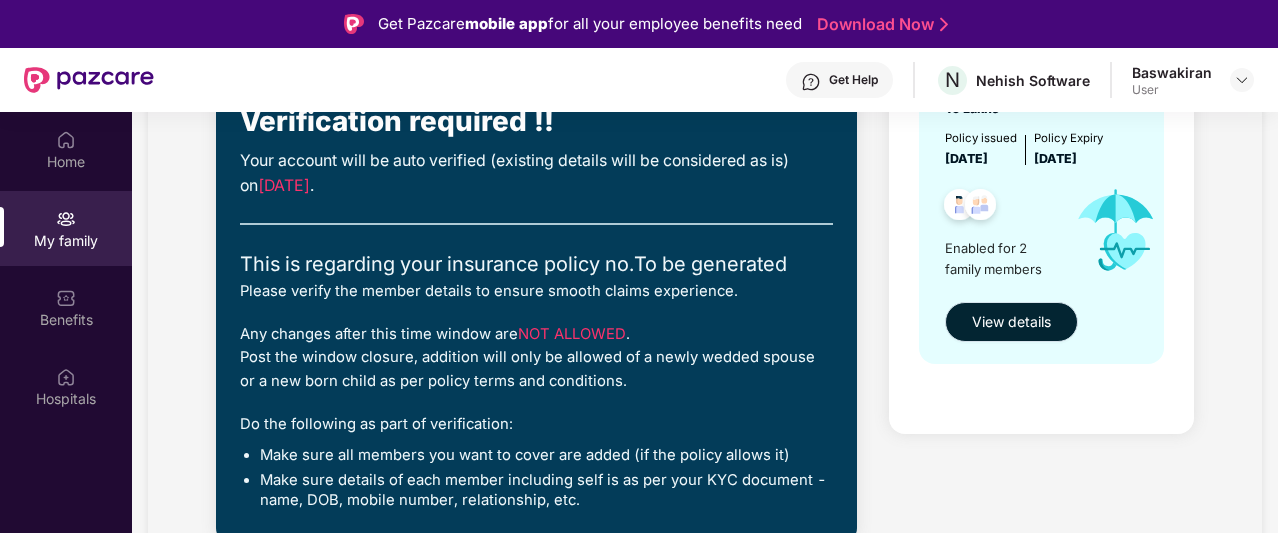 click on "View details" at bounding box center (1011, 322) 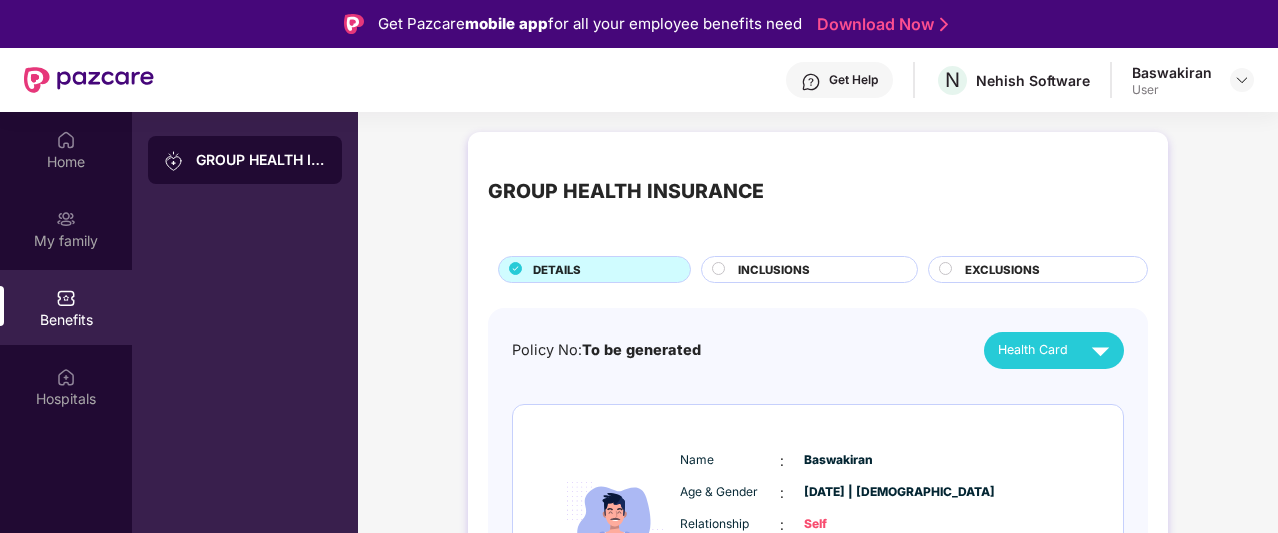 scroll, scrollTop: 48, scrollLeft: 0, axis: vertical 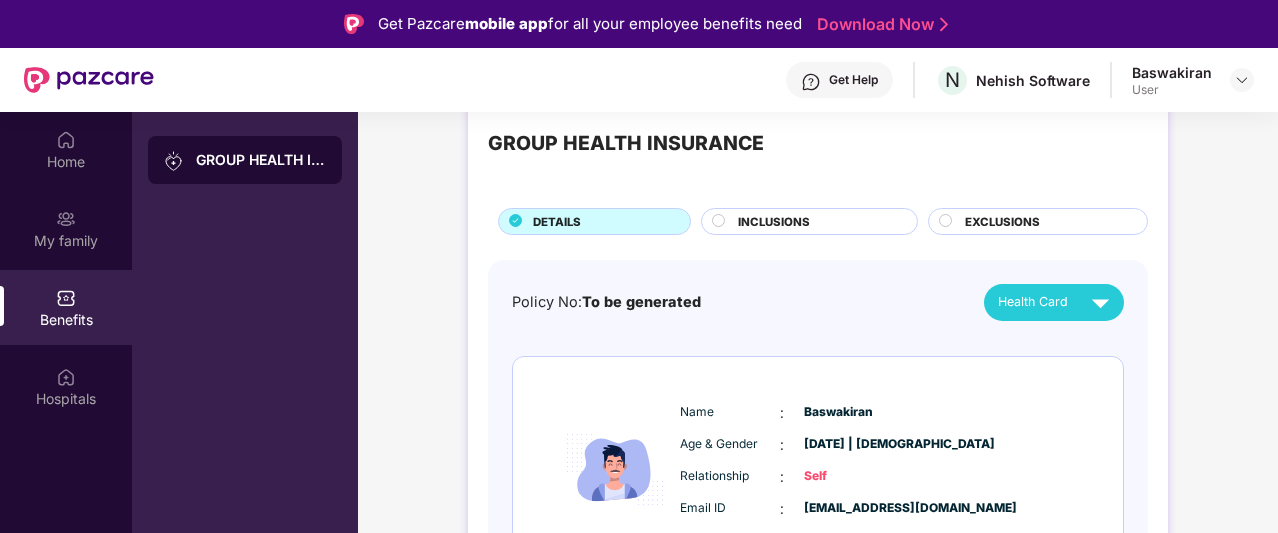 click on "GROUP HEALTH INSURANCE DETAILS INCLUSIONS EXCLUSIONS Policy No:  To be generated Health Card Name : [PERSON_NAME]  Age & Gender : [DATE] | [DEMOGRAPHIC_DATA] Relationship : Self Email ID : [EMAIL_ADDRESS][DOMAIN_NAME] Phone number : +91 - 89518 15597 Pending ECard ID (UHID) generation Name : [PERSON_NAME]  Age & Gender : [DATE] | [DEMOGRAPHIC_DATA] Relationship : Mother Email ID : [EMAIL_ADDRESS][DOMAIN_NAME] Phone number : +91 - 89518 15597 Pending ECard ID (UHID) generation" at bounding box center [818, 564] 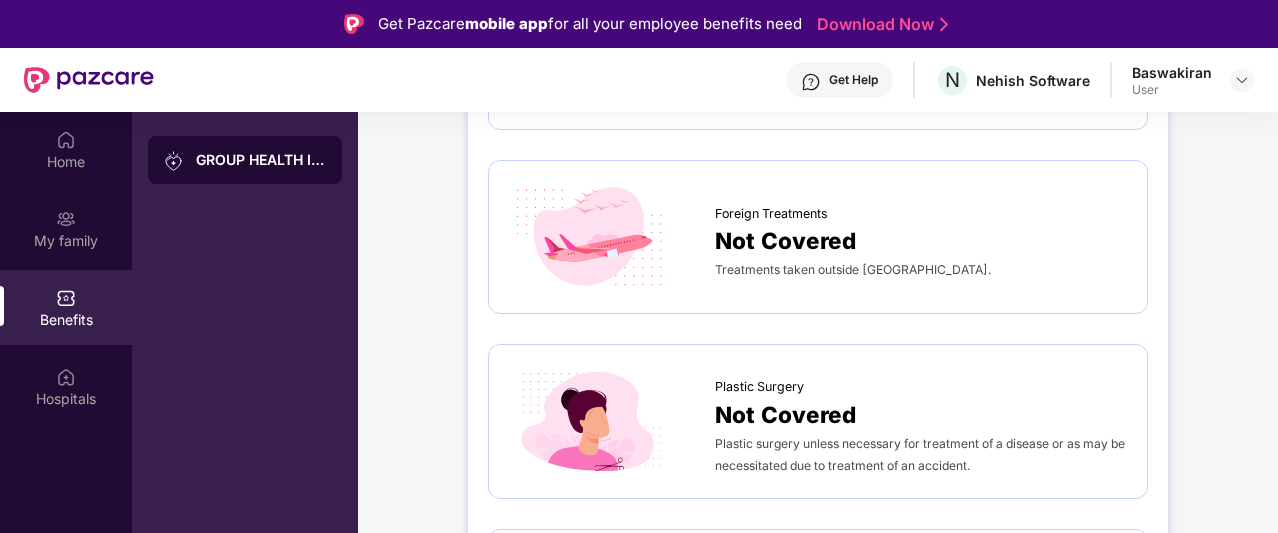 scroll, scrollTop: 0, scrollLeft: 0, axis: both 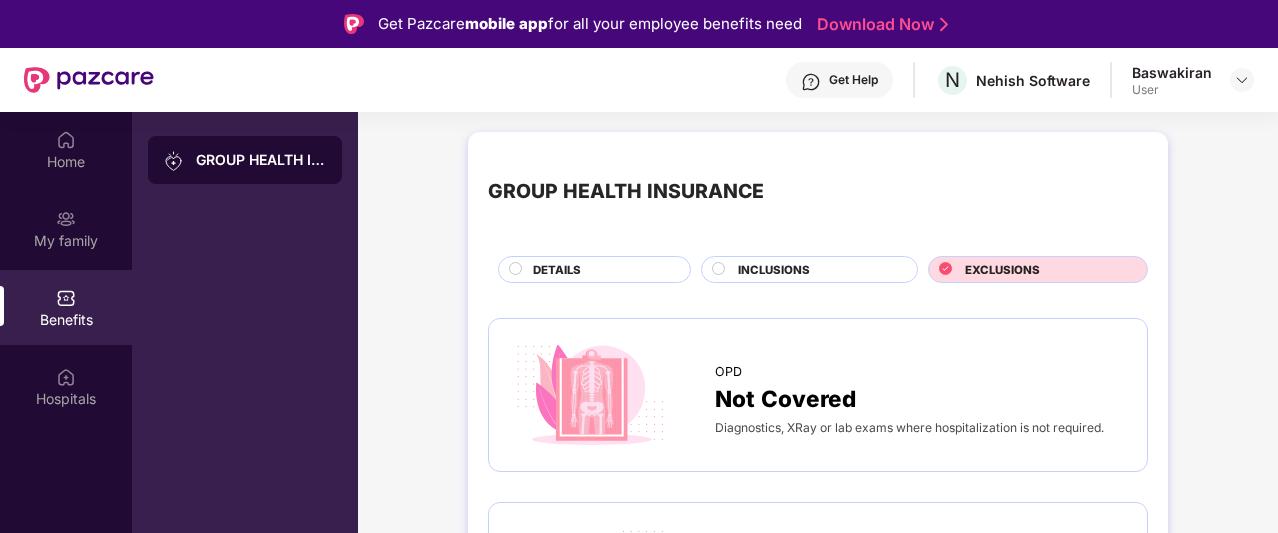 click at bounding box center [720, 271] 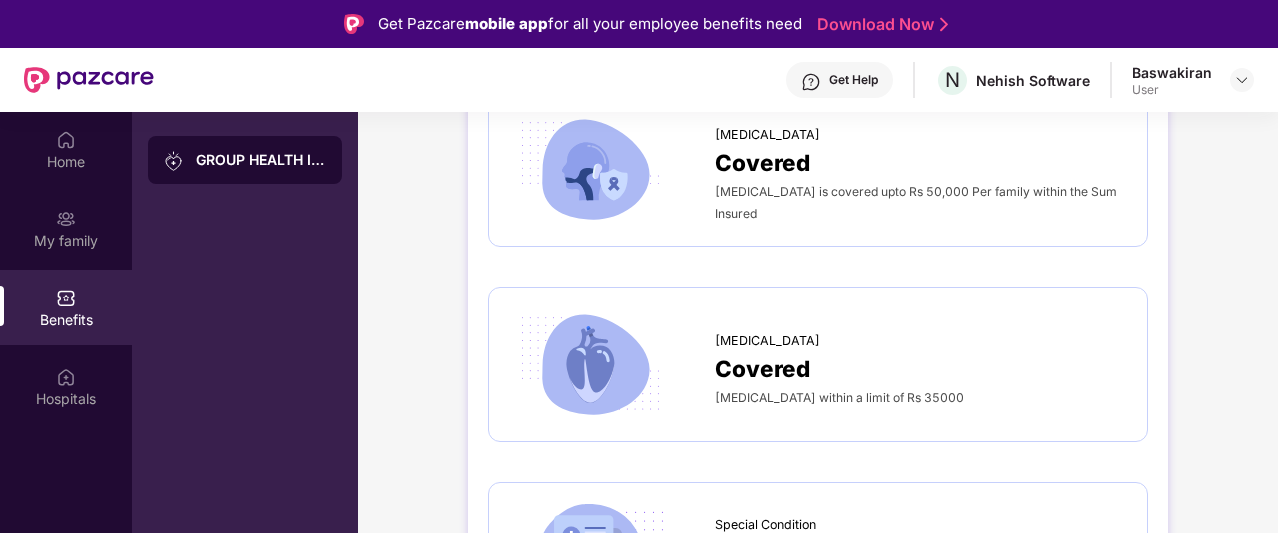 scroll, scrollTop: 3941, scrollLeft: 0, axis: vertical 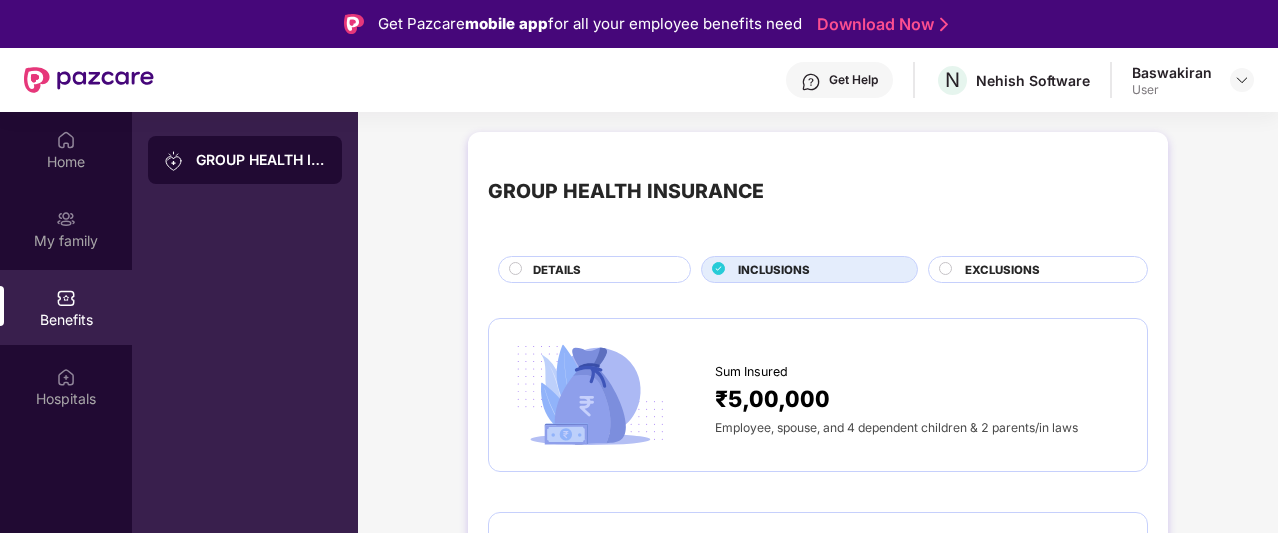 click on "DETAILS" at bounding box center (557, 270) 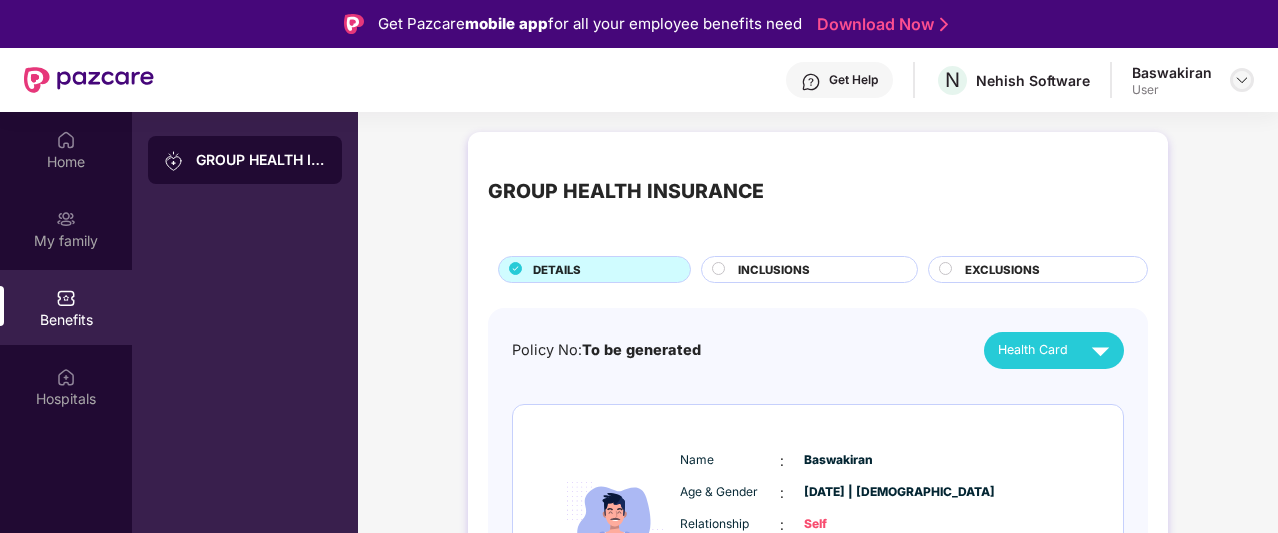 click at bounding box center (1242, 80) 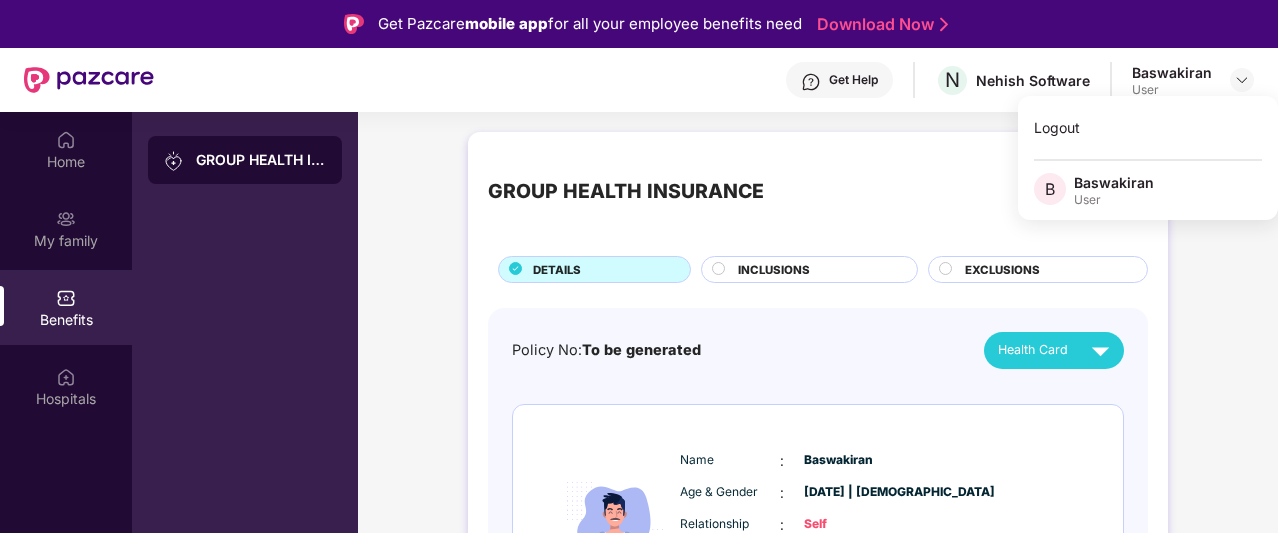 click on "Baswakiran" at bounding box center (1114, 182) 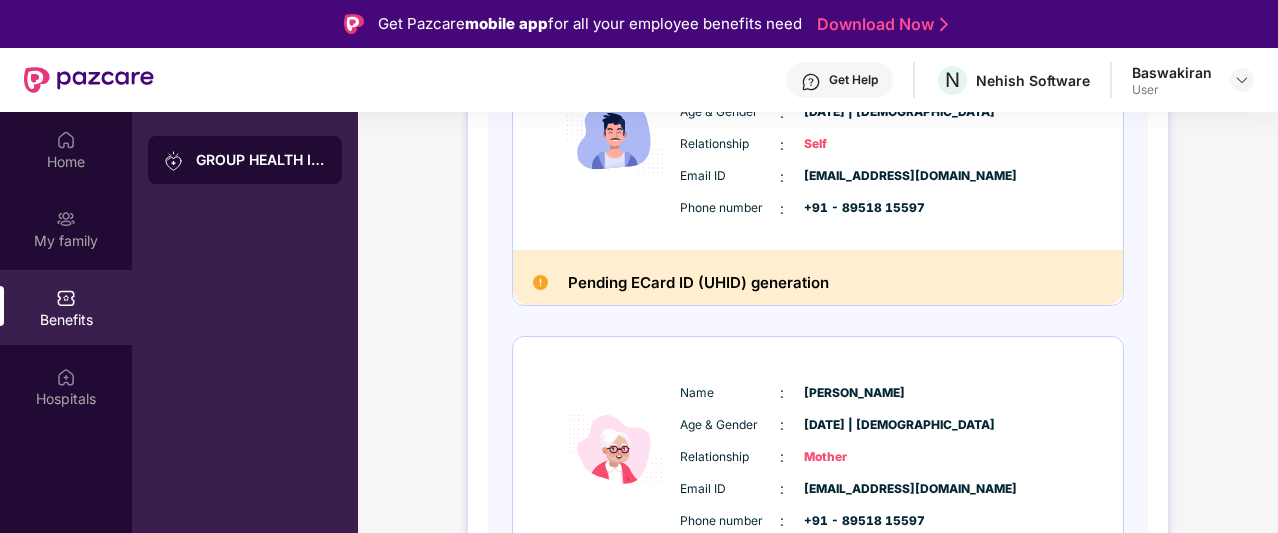 scroll, scrollTop: 475, scrollLeft: 0, axis: vertical 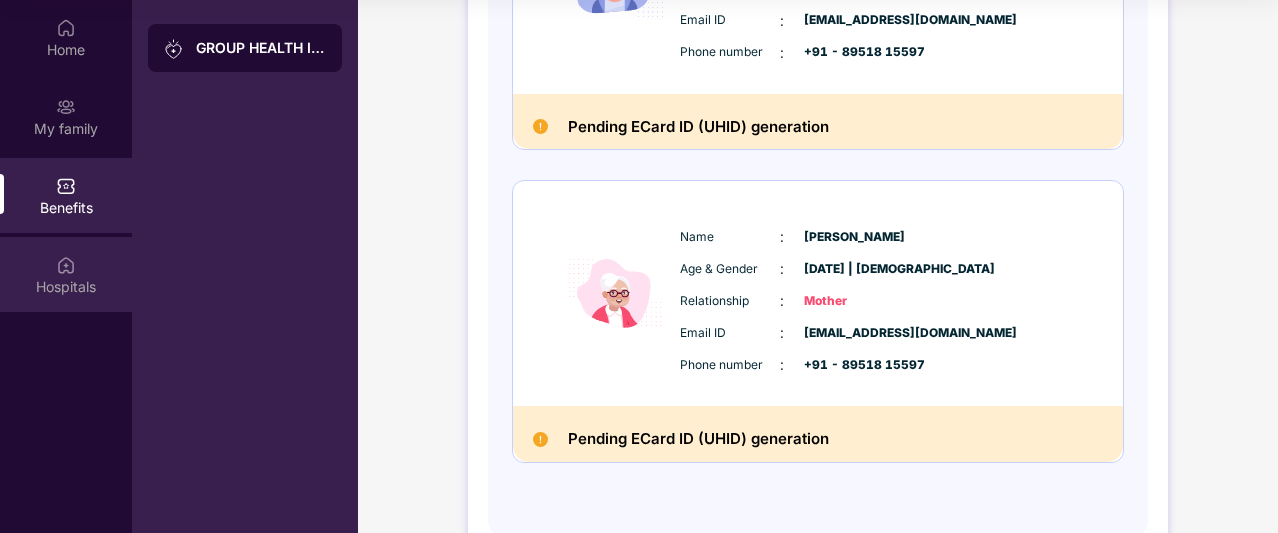 click on "Hospitals" at bounding box center (66, 274) 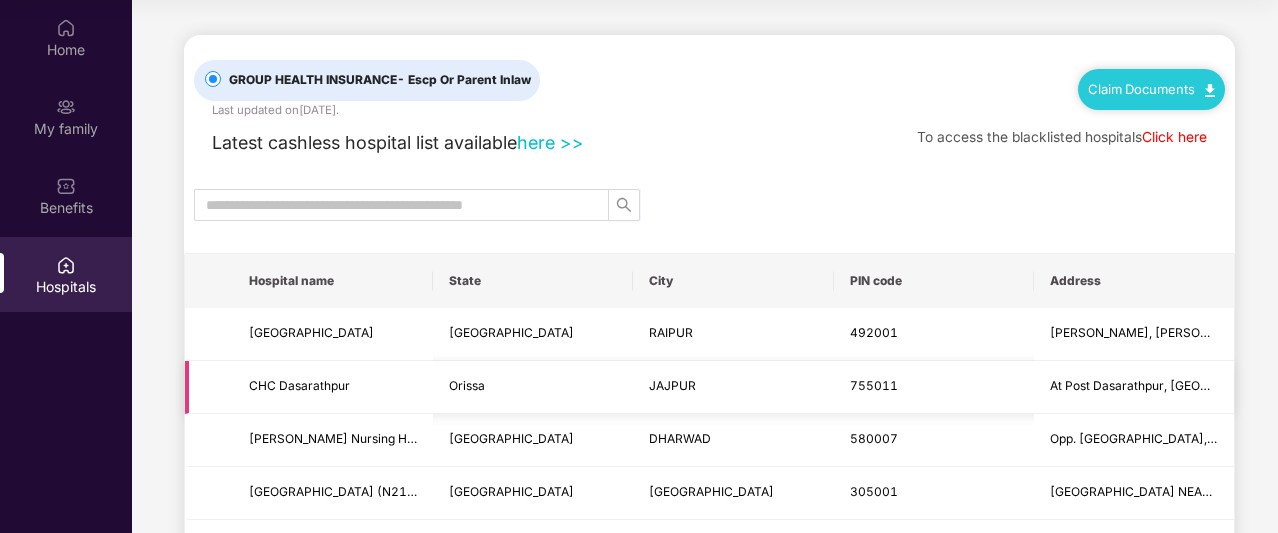 scroll, scrollTop: 12, scrollLeft: 0, axis: vertical 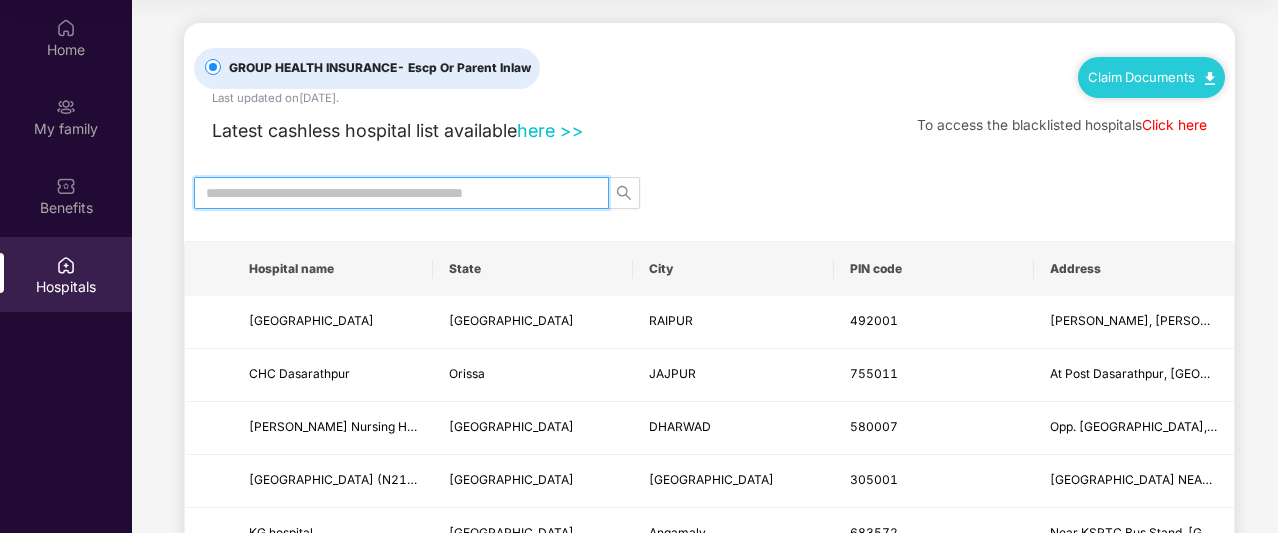 click at bounding box center [393, 193] 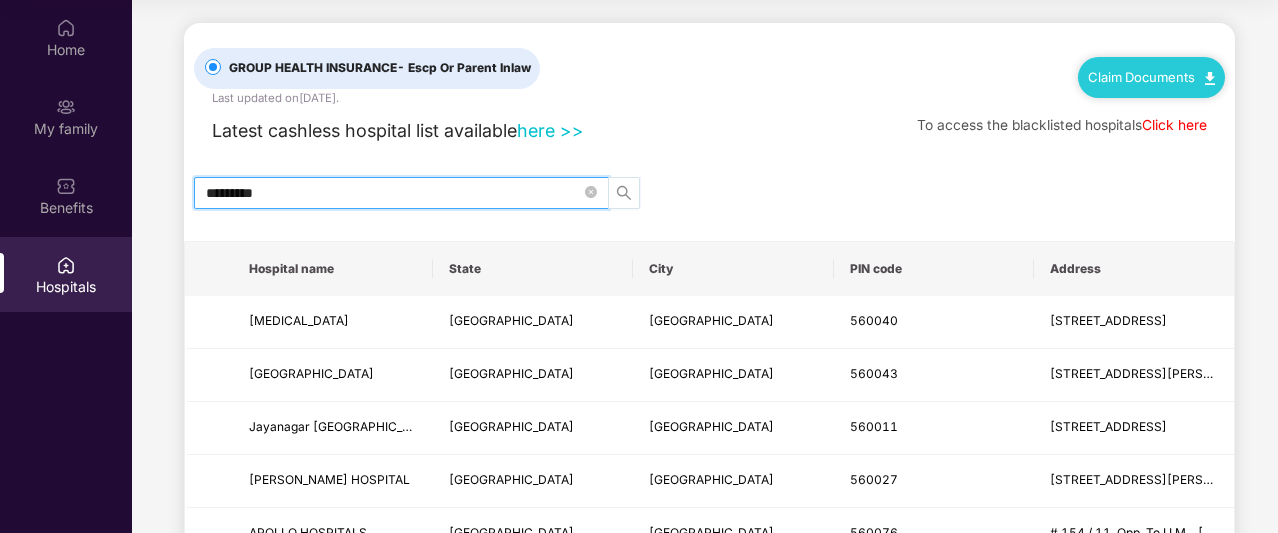 click 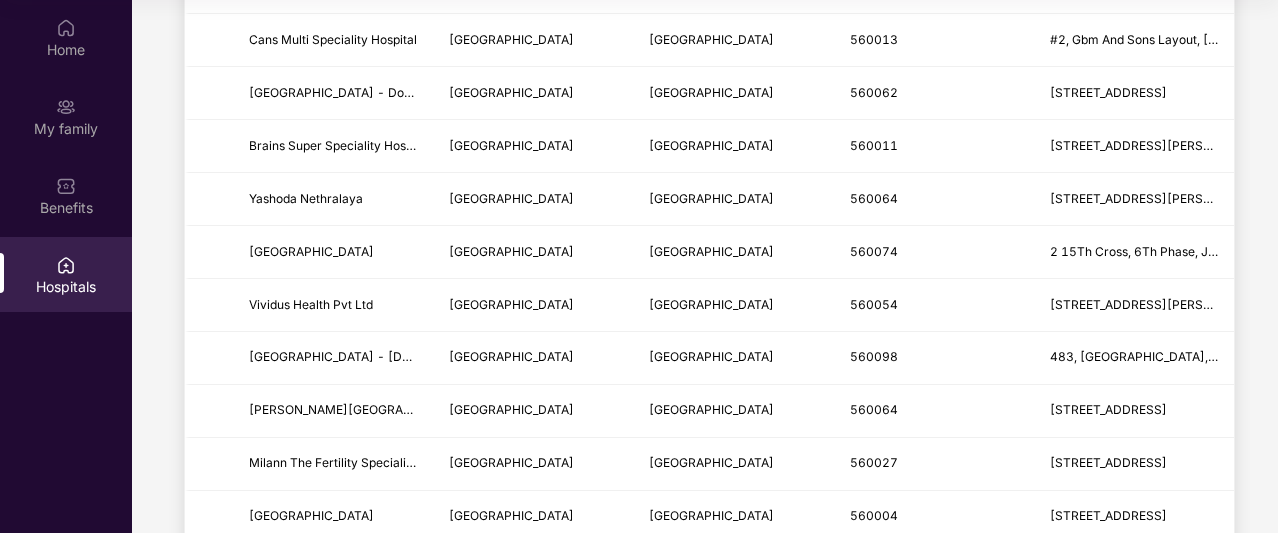scroll, scrollTop: 0, scrollLeft: 0, axis: both 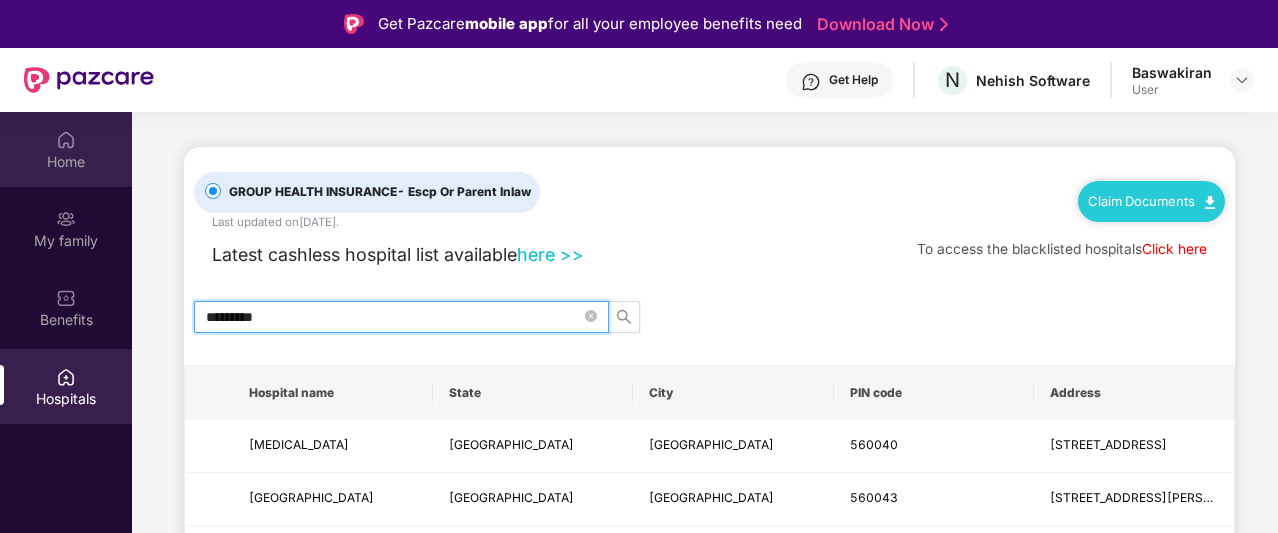 type on "*********" 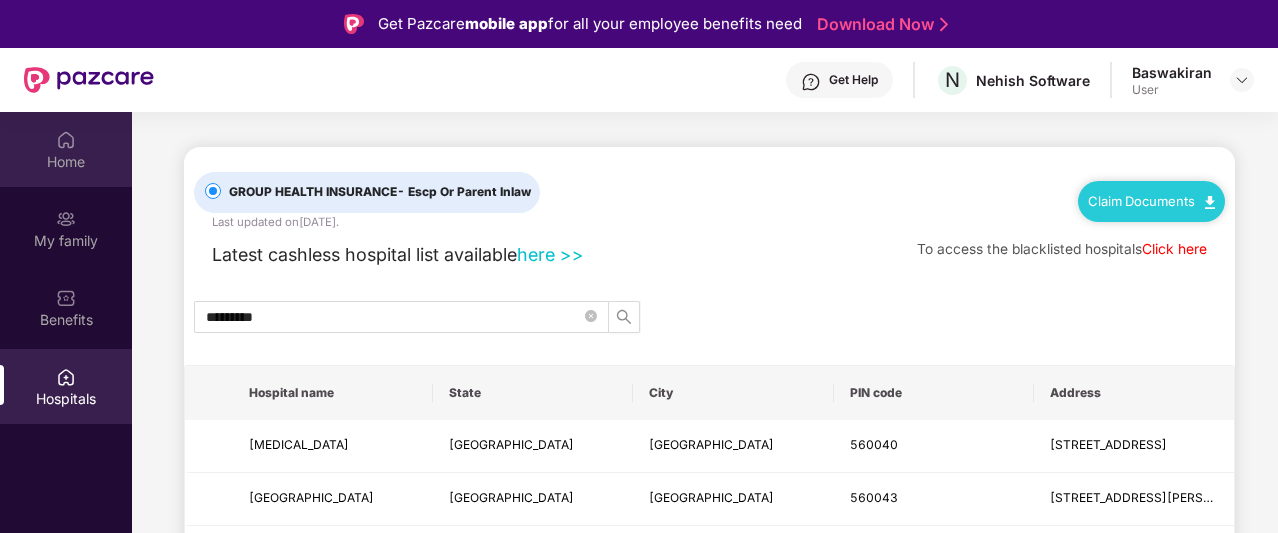 click on "Home" at bounding box center (66, 162) 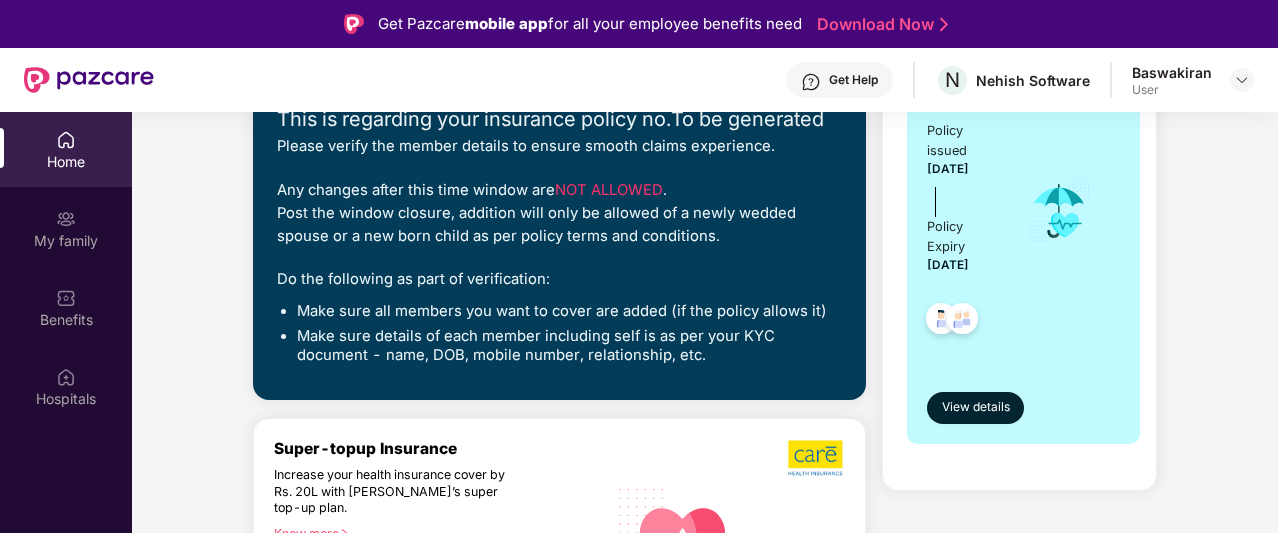 scroll, scrollTop: 328, scrollLeft: 0, axis: vertical 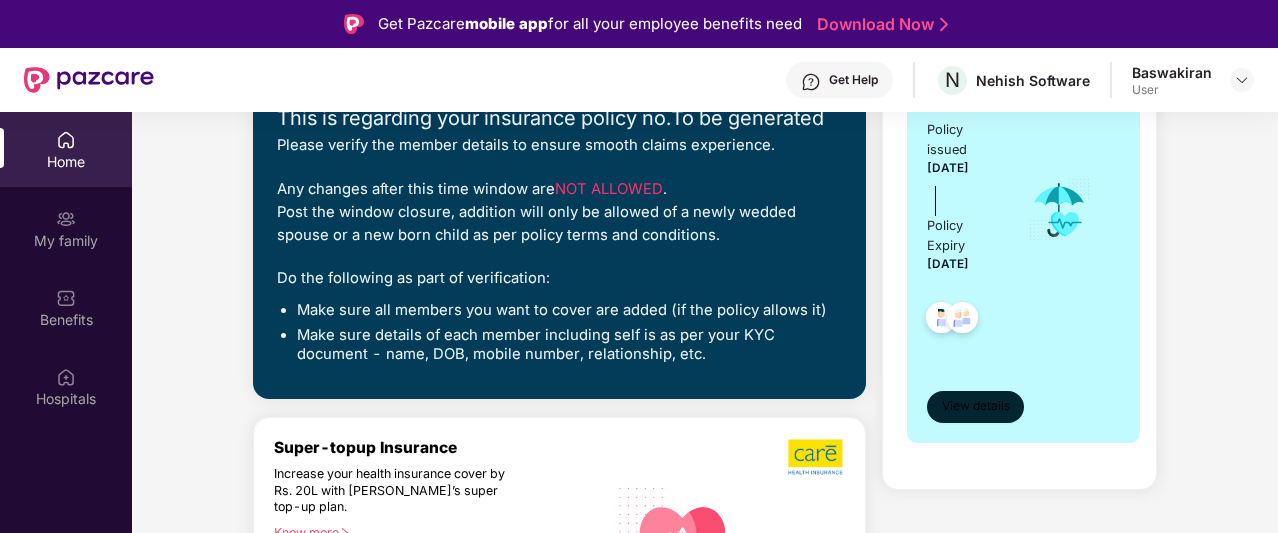 click on "View details" at bounding box center [976, 406] 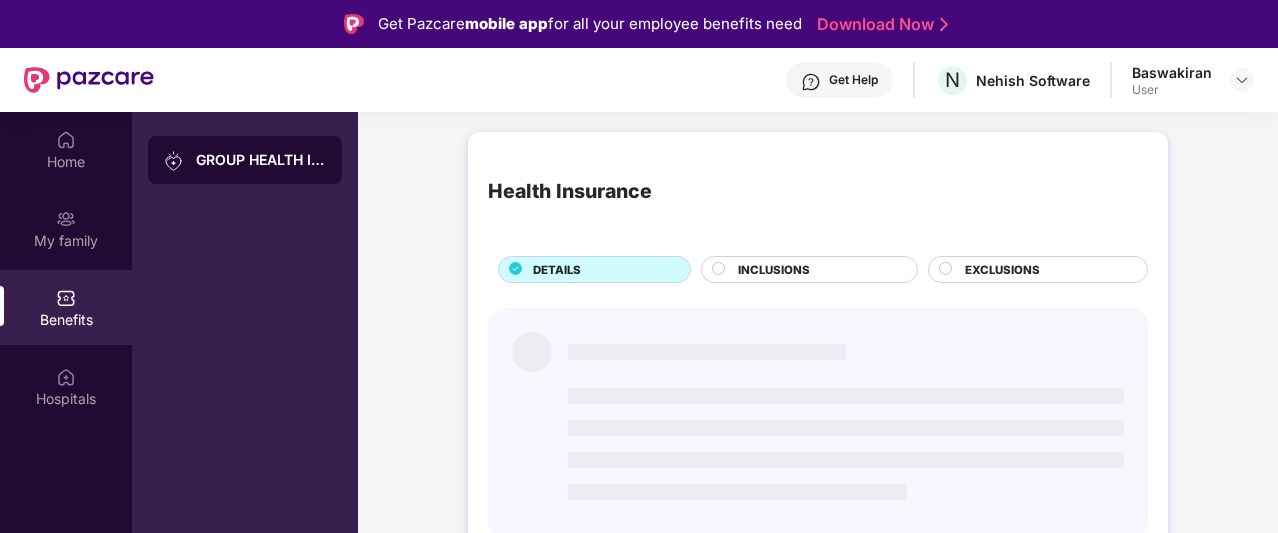 scroll, scrollTop: 0, scrollLeft: 0, axis: both 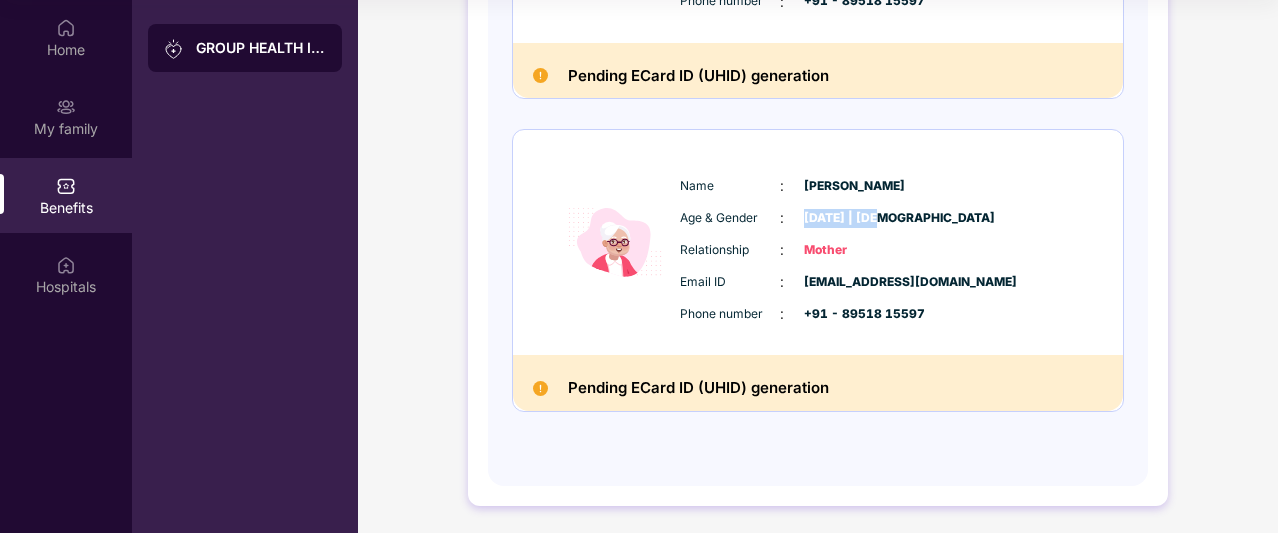 copy on "[DATE]" 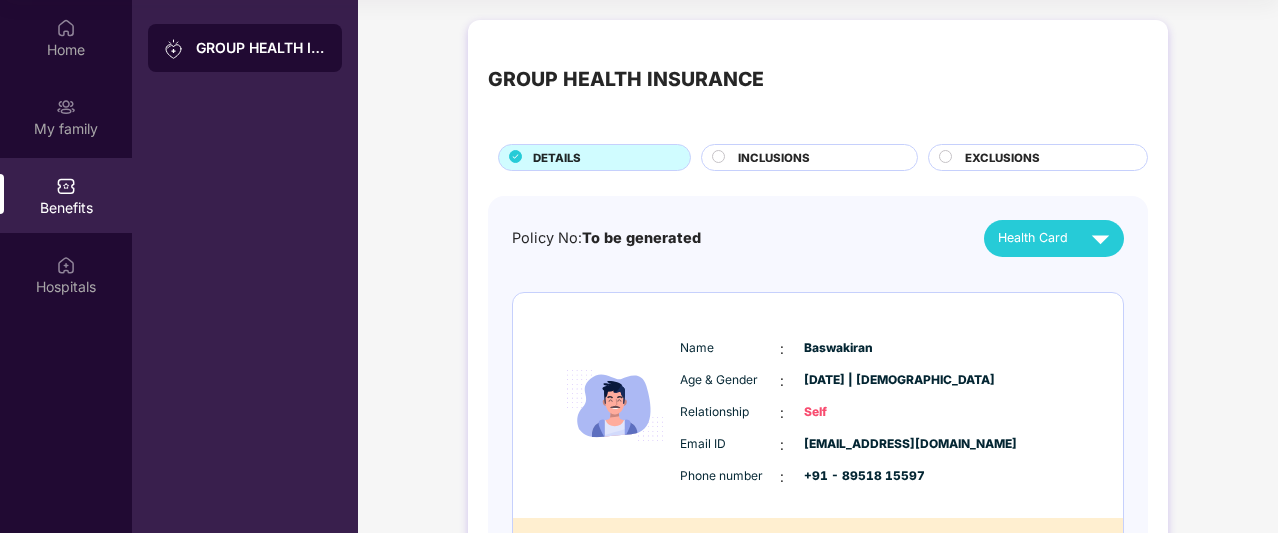 scroll, scrollTop: 48, scrollLeft: 0, axis: vertical 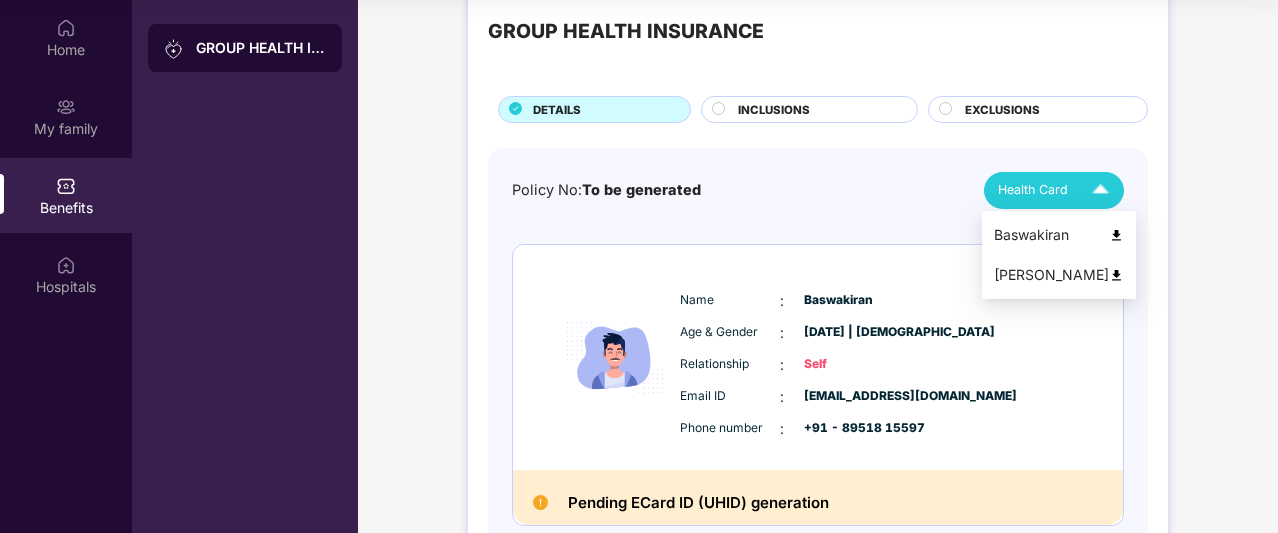 click on "[PERSON_NAME]" at bounding box center (1059, 275) 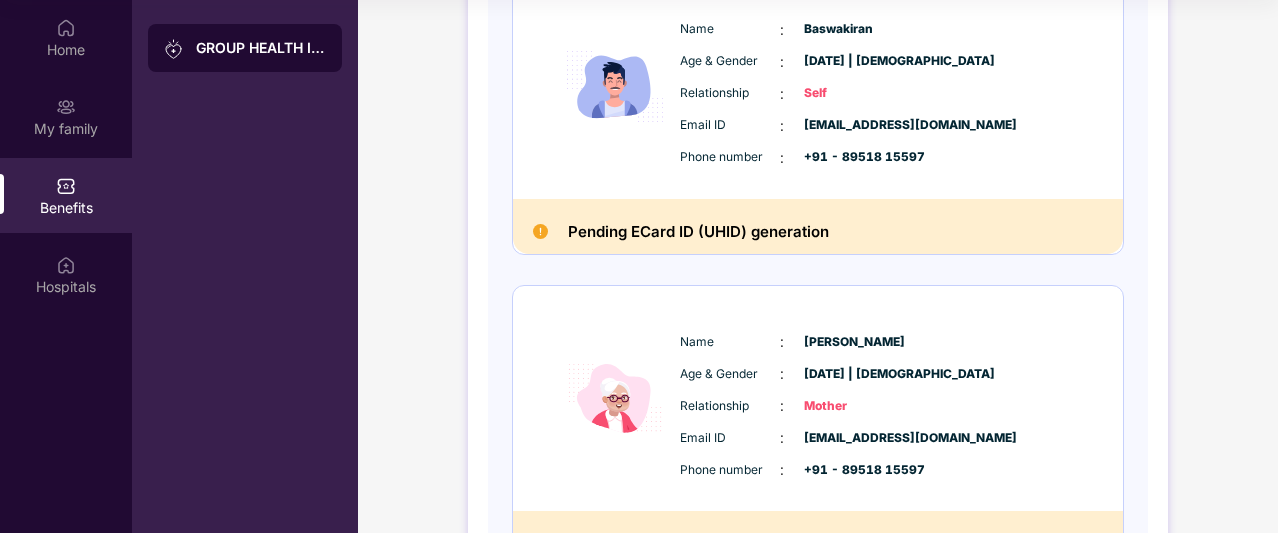 scroll, scrollTop: 475, scrollLeft: 0, axis: vertical 